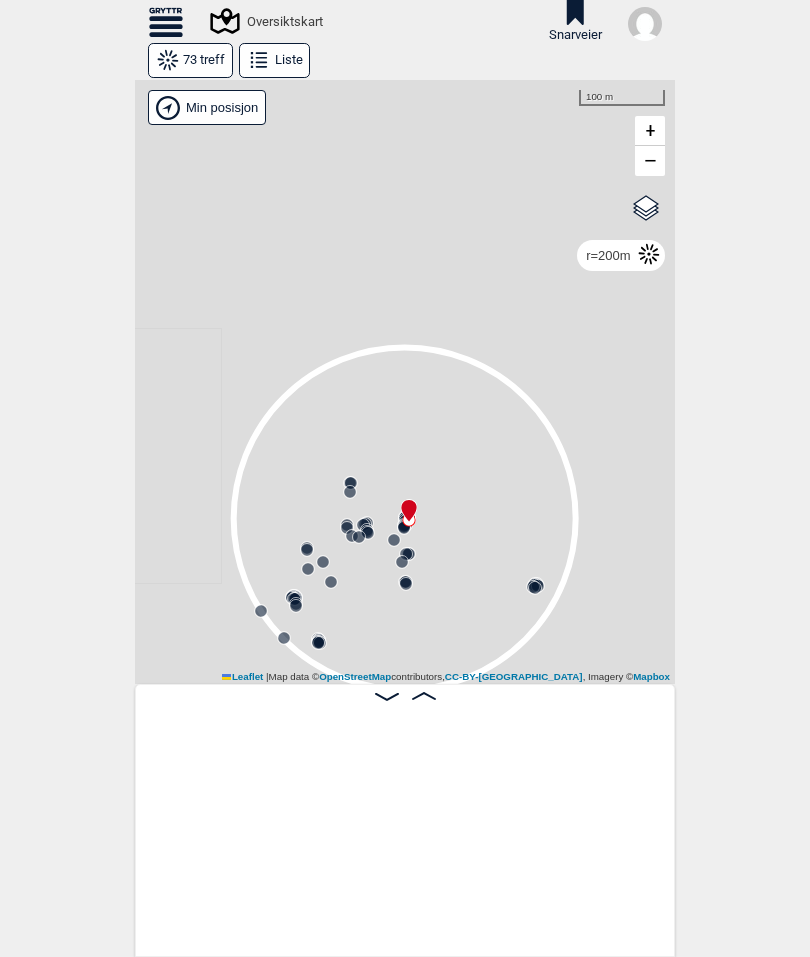 scroll, scrollTop: 0, scrollLeft: 0, axis: both 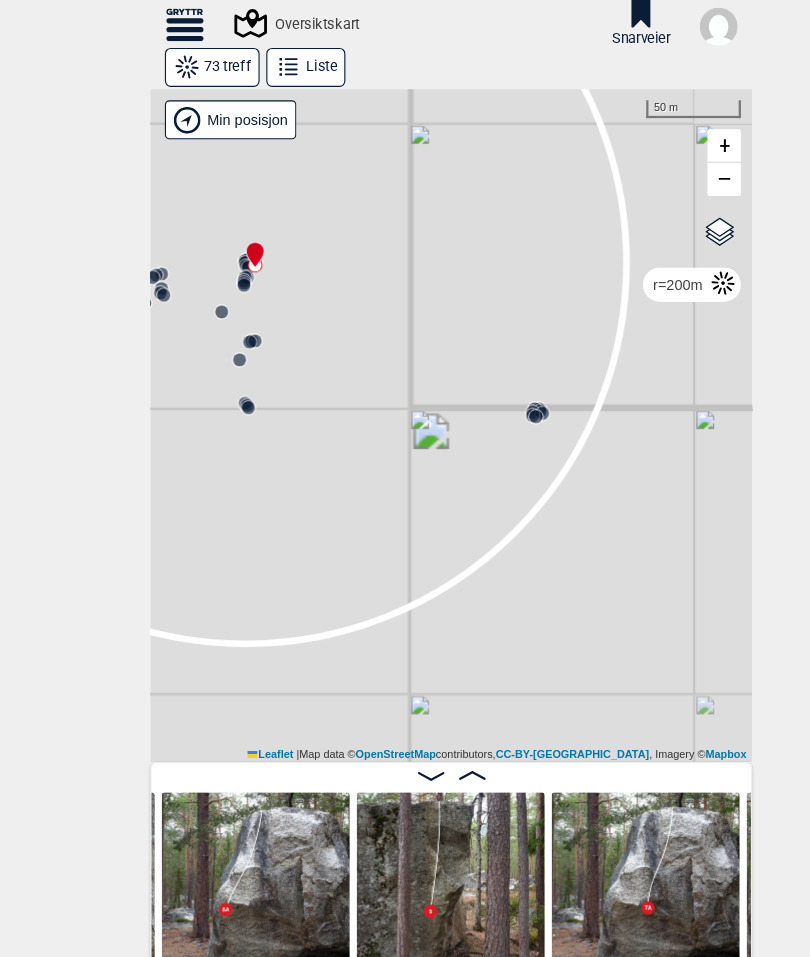 click 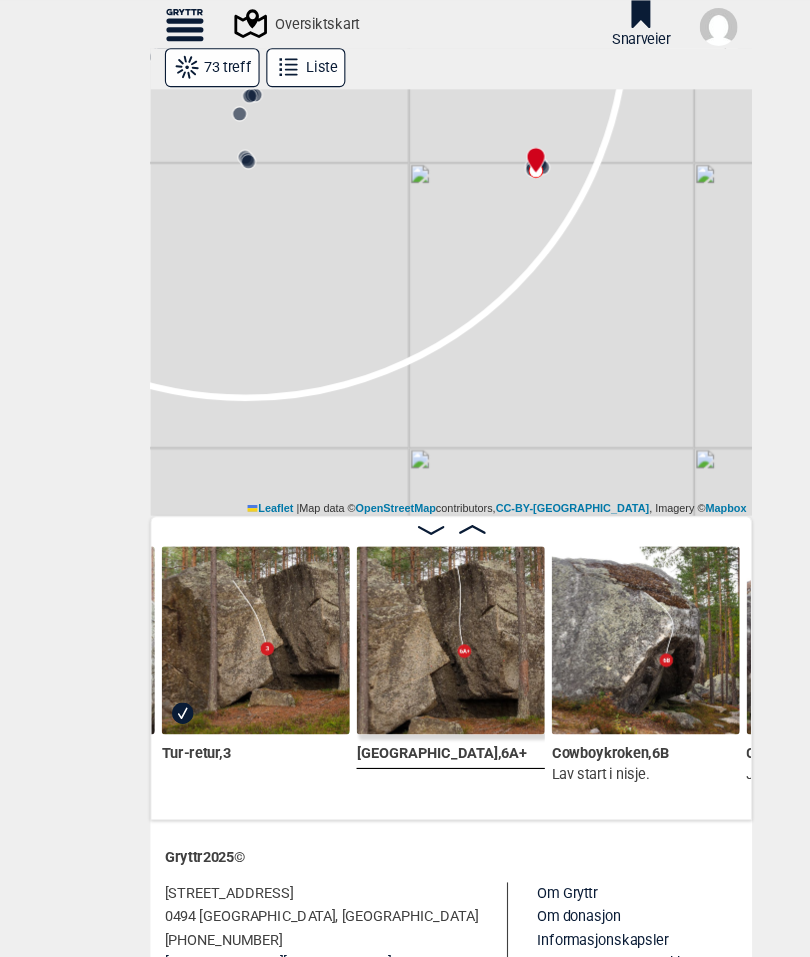 scroll, scrollTop: 220, scrollLeft: 0, axis: vertical 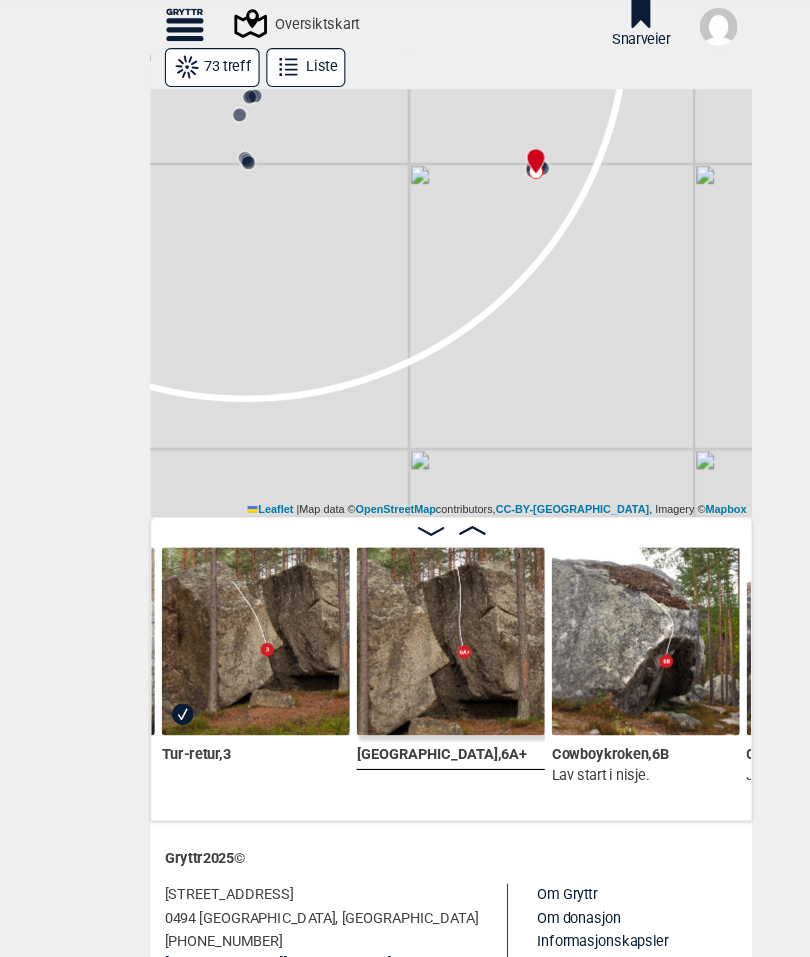 click at bounding box center (404, 575) 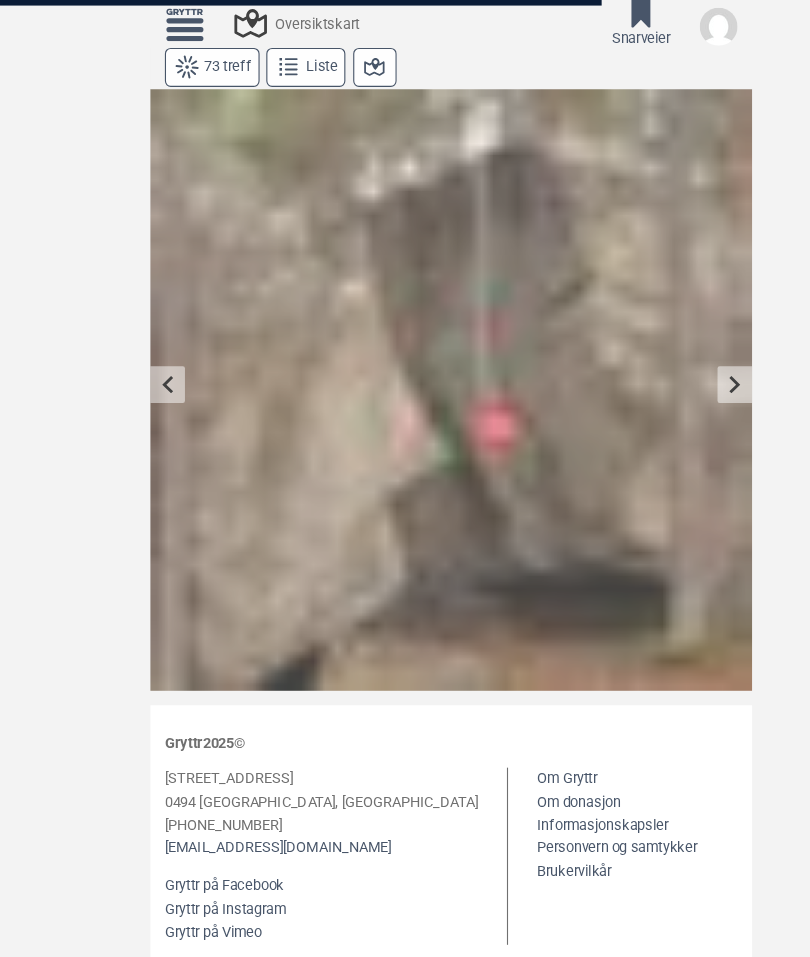scroll, scrollTop: 0, scrollLeft: 0, axis: both 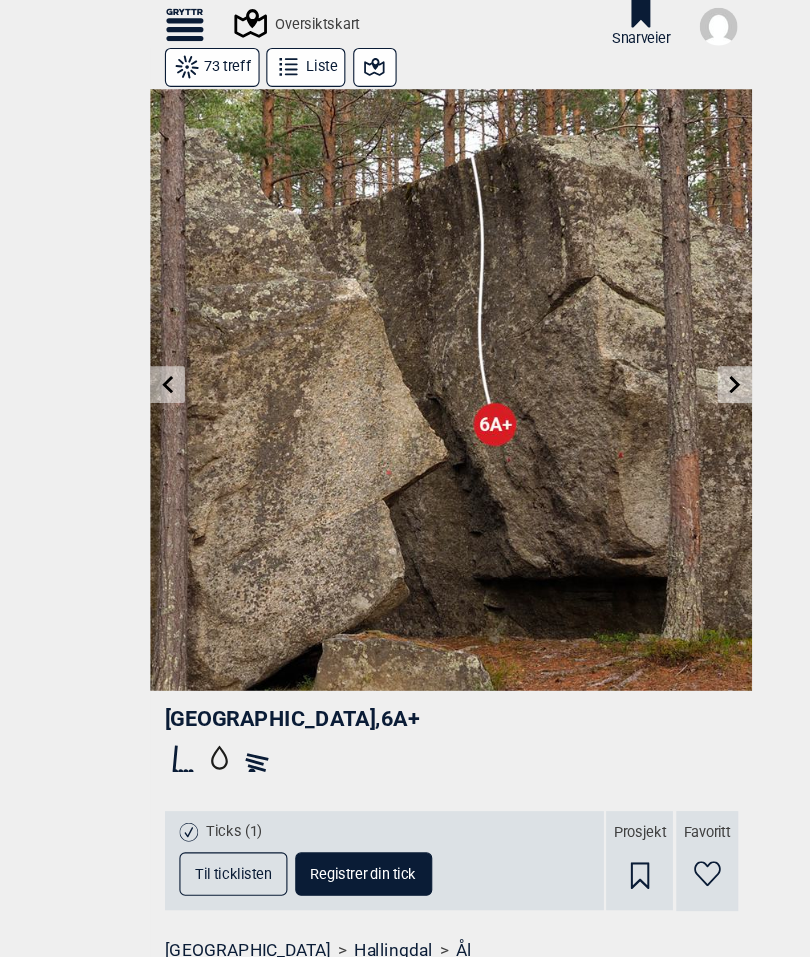 click at bounding box center (659, 345) 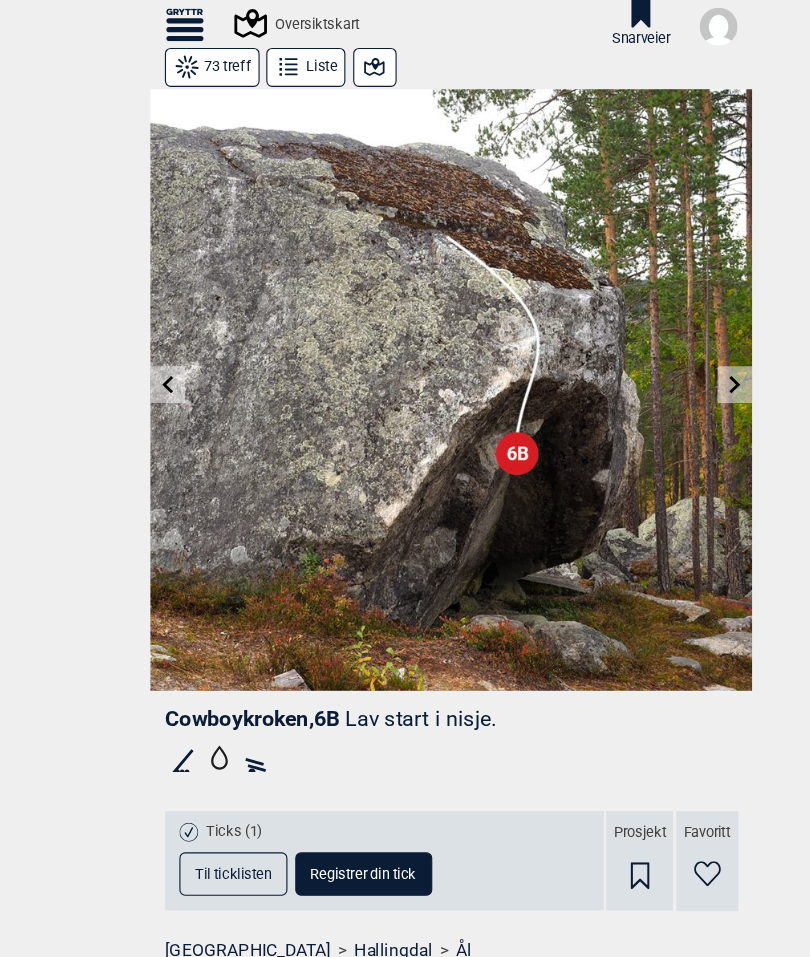 click at bounding box center [405, 350] 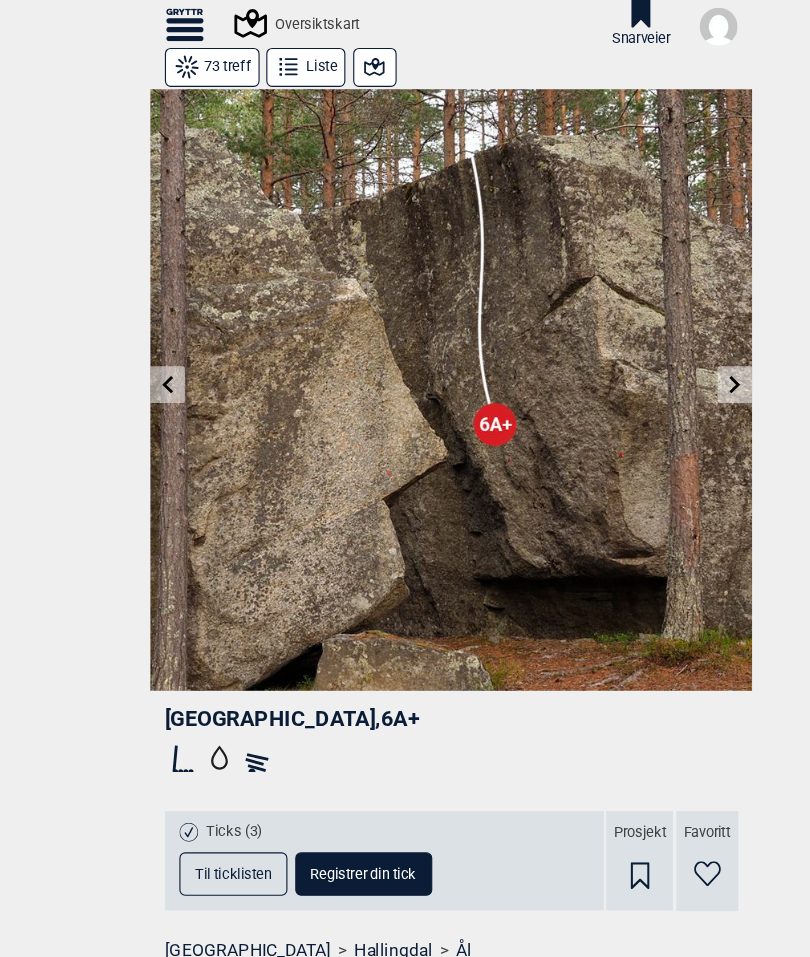 click 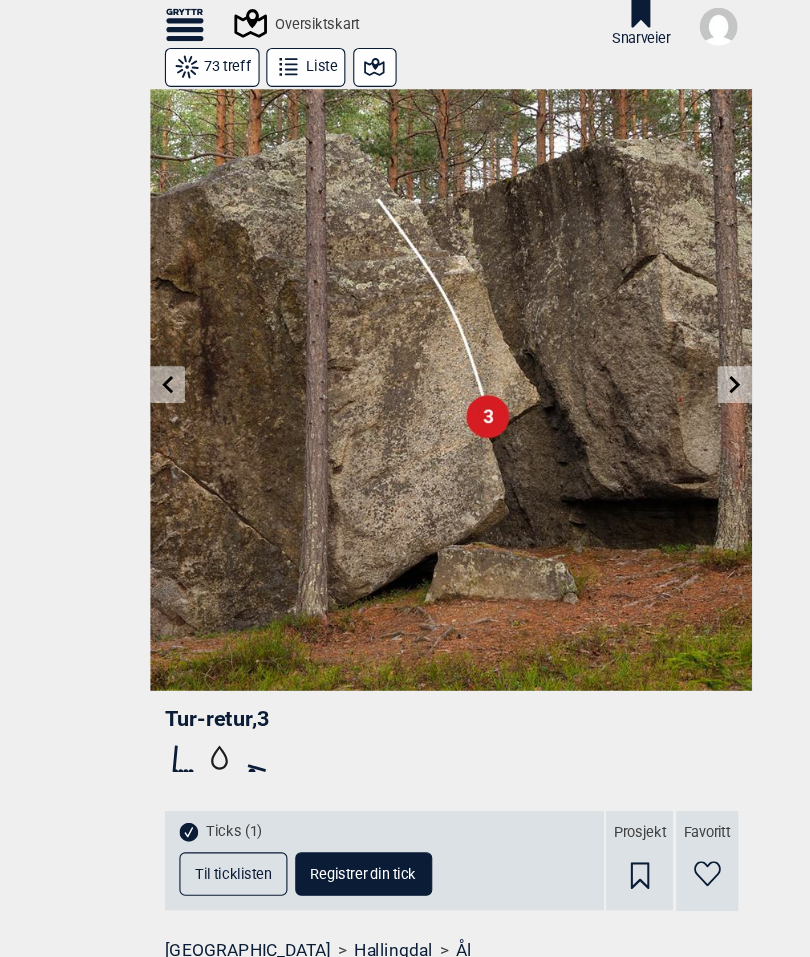 click 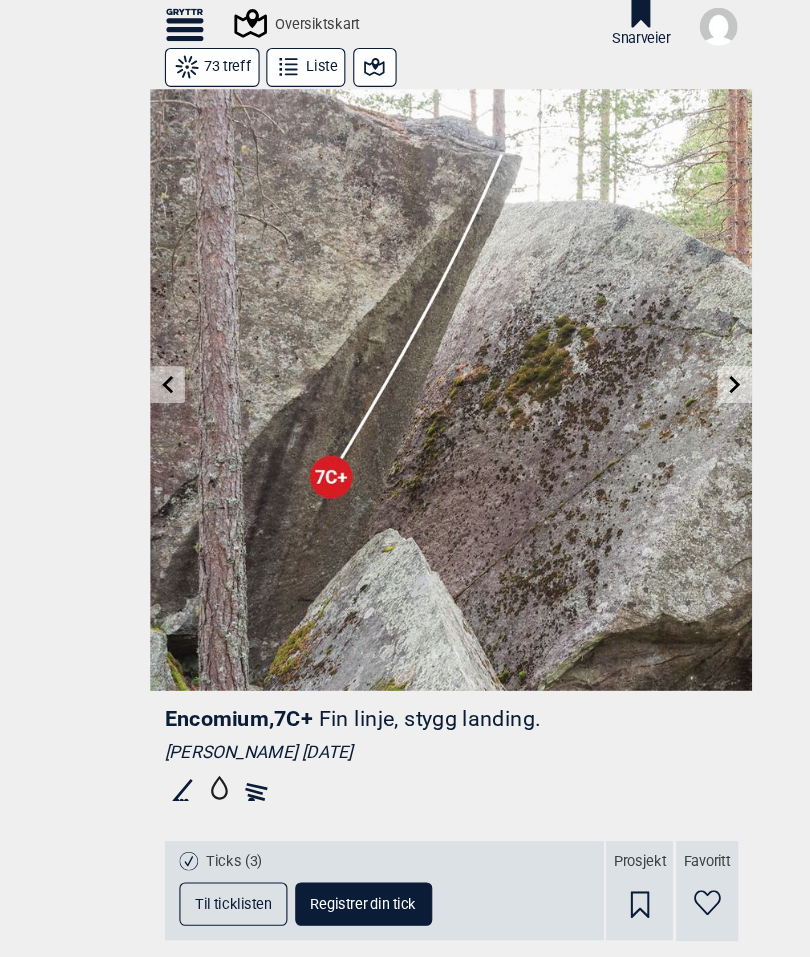 click 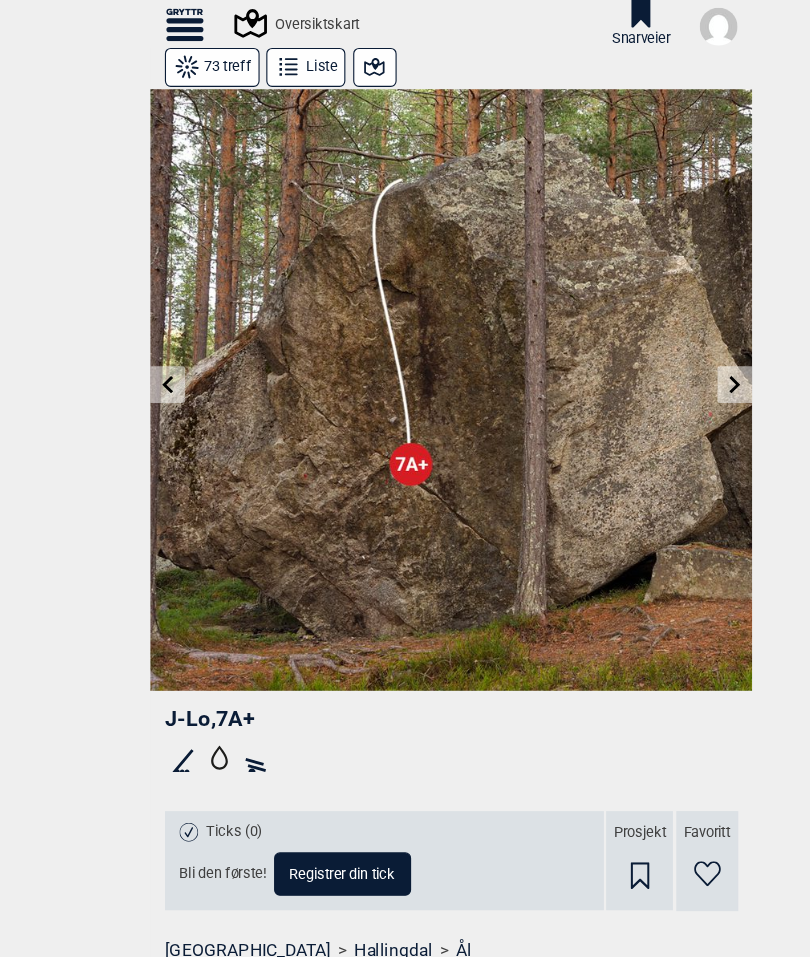 click at bounding box center (150, 345) 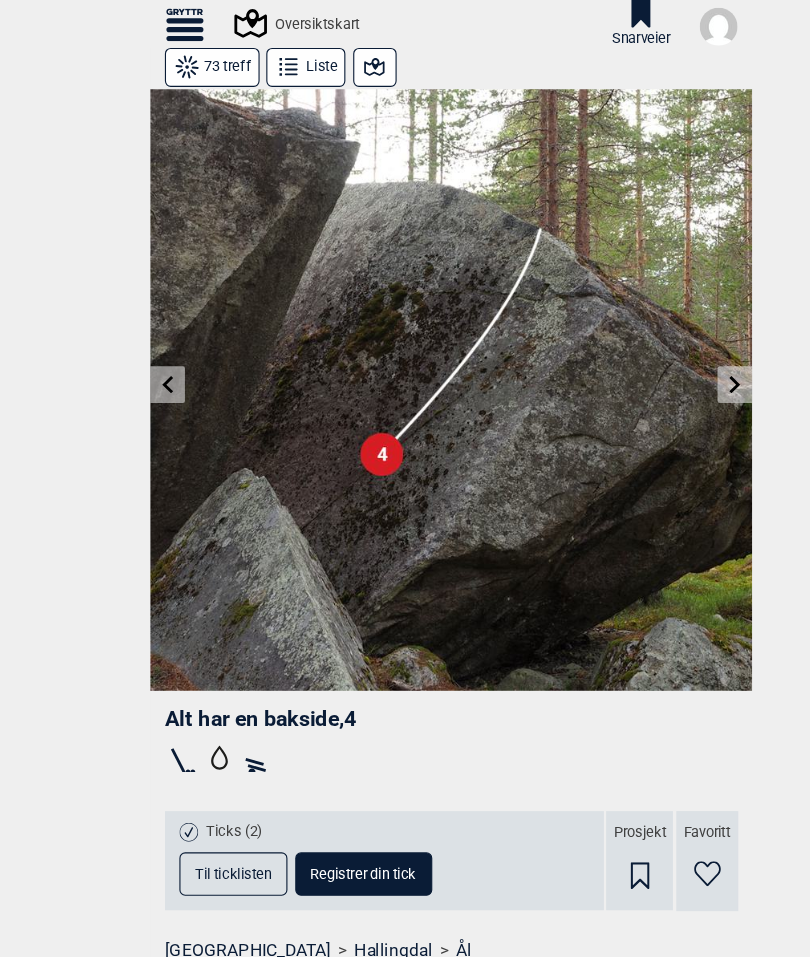 click at bounding box center (150, 345) 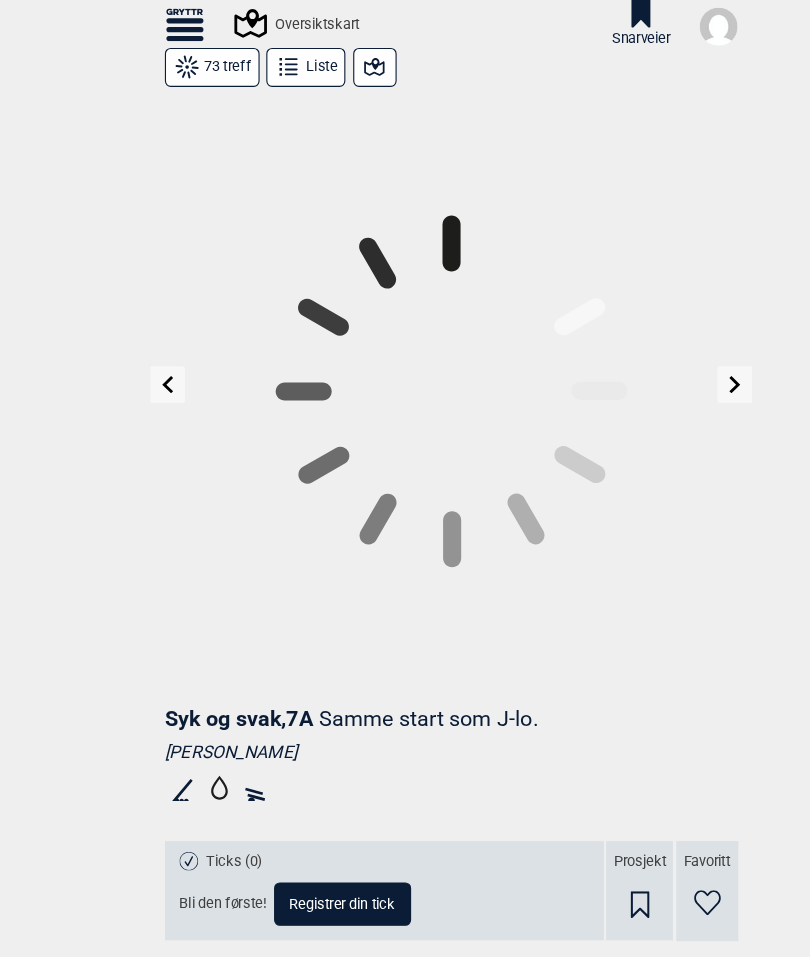 click 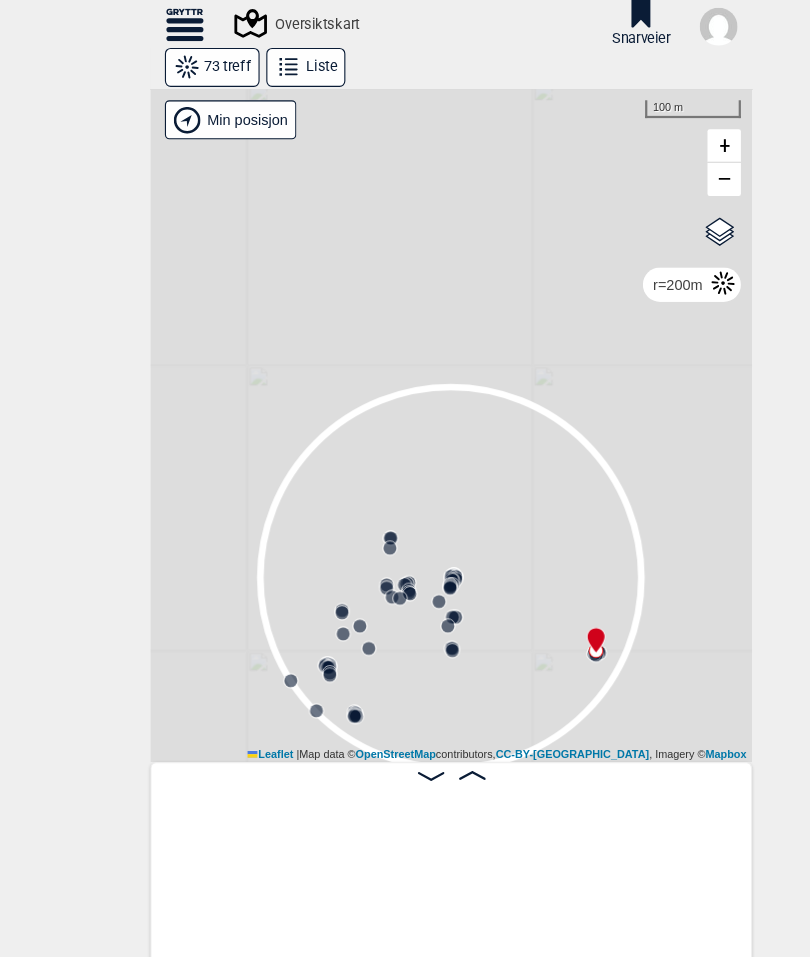 scroll, scrollTop: 0, scrollLeft: 7759, axis: horizontal 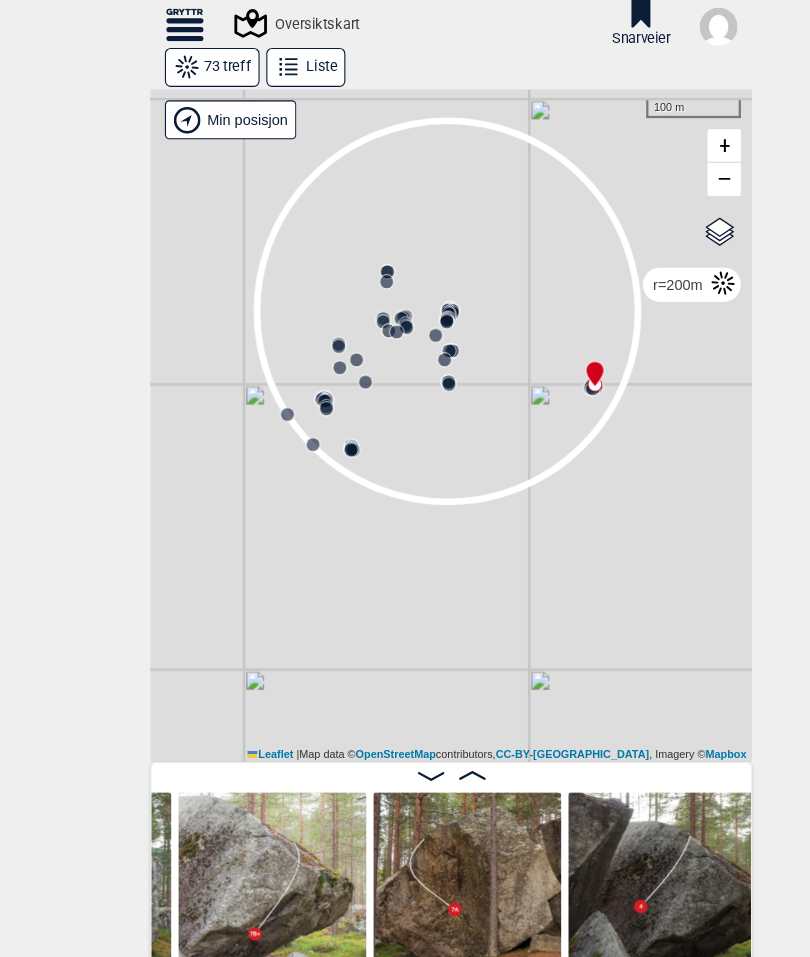 click on "Gol
[GEOGRAPHIC_DATA]
Kolomoen
[GEOGRAPHIC_DATA]
[GEOGRAPHIC_DATA][PERSON_NAME][GEOGRAPHIC_DATA]
[GEOGRAPHIC_DATA]
[GEOGRAPHIC_DATA]
Efteløt
[GEOGRAPHIC_DATA]
Sentrale [GEOGRAPHIC_DATA]
[GEOGRAPHIC_DATA] [PERSON_NAME]
Hønefoss
[GEOGRAPHIC_DATA]/[GEOGRAPHIC_DATA]
Grefsen
[GEOGRAPHIC_DATA]
[GEOGRAPHIC_DATA] syd
Enebakk
[GEOGRAPHIC_DATA]
Ås
Ski
Son" at bounding box center (405, 382) 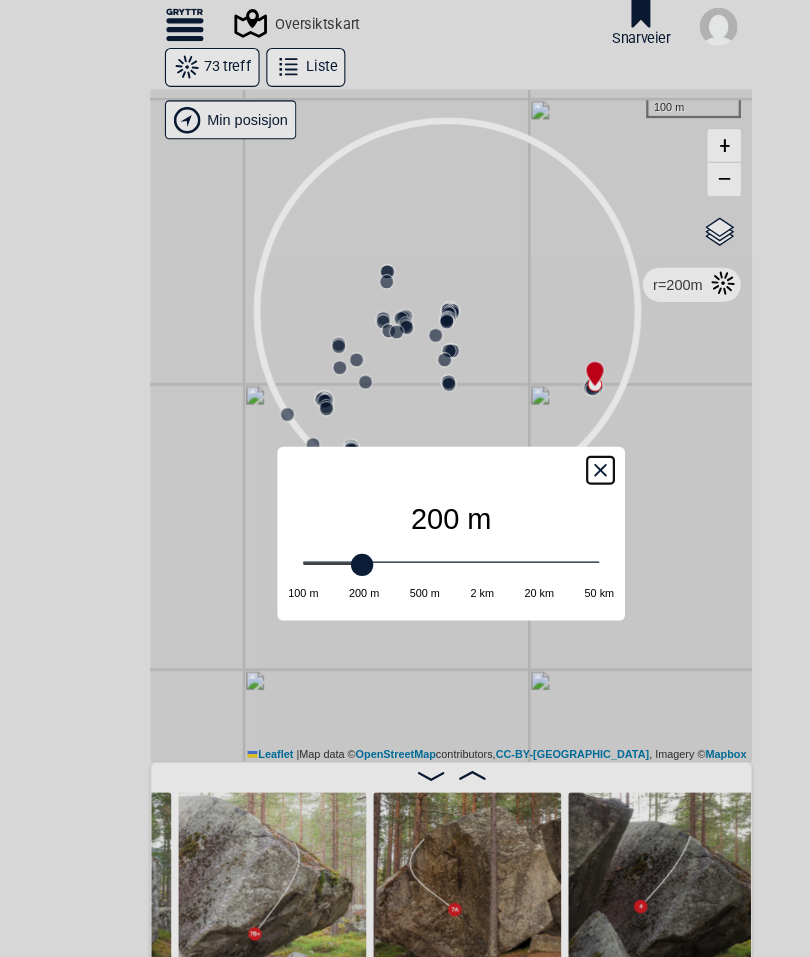 click at bounding box center (405, 506) 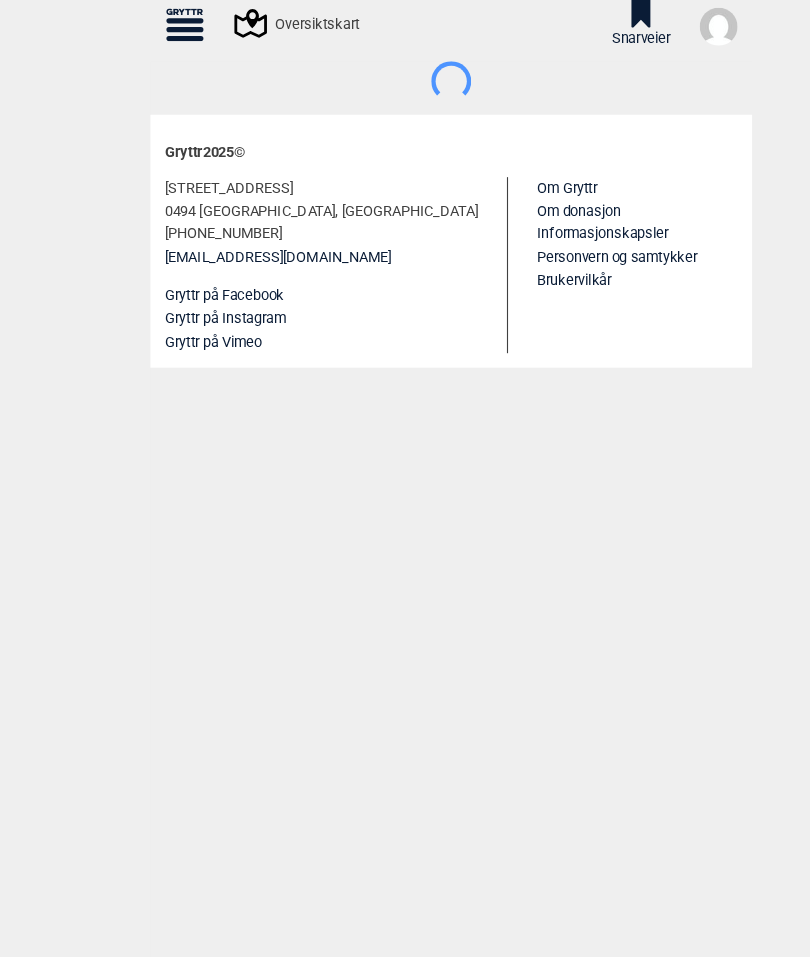 click on "Doner en slant til Gryttr Doner 100 kr Doner 200 kr Doner 600 kr Når maser vi om donasjoner Når du bruker filtrering eller annen “ekstra” funksjonalitet, dukker “Doner”-siden opp. Har du gitt en donasjon, fjerner vi triggeren til “Doner”-siden når du er innlogget. Du kan bruke “ekstra” funksjonalitet uforstyrret. Doner litt = slutt på masing i 1 mnd Doner passe = slutt på masing i 3 mnd Doner mye = slutt på masing i 12 mnd Nei takk Mer info om donasjon  > Gryttr  2025  © Myrerveien 45d 0494 Oslo, Norway +47 905 45 346 info@gryttr.com Gryttr på Facebook Gryttr på Instagram Gryttr på Vimeo Om Gryttr Om donasjon Informasjonskapsler Personvern og samtykker Brukervilkår" at bounding box center (405, 512) 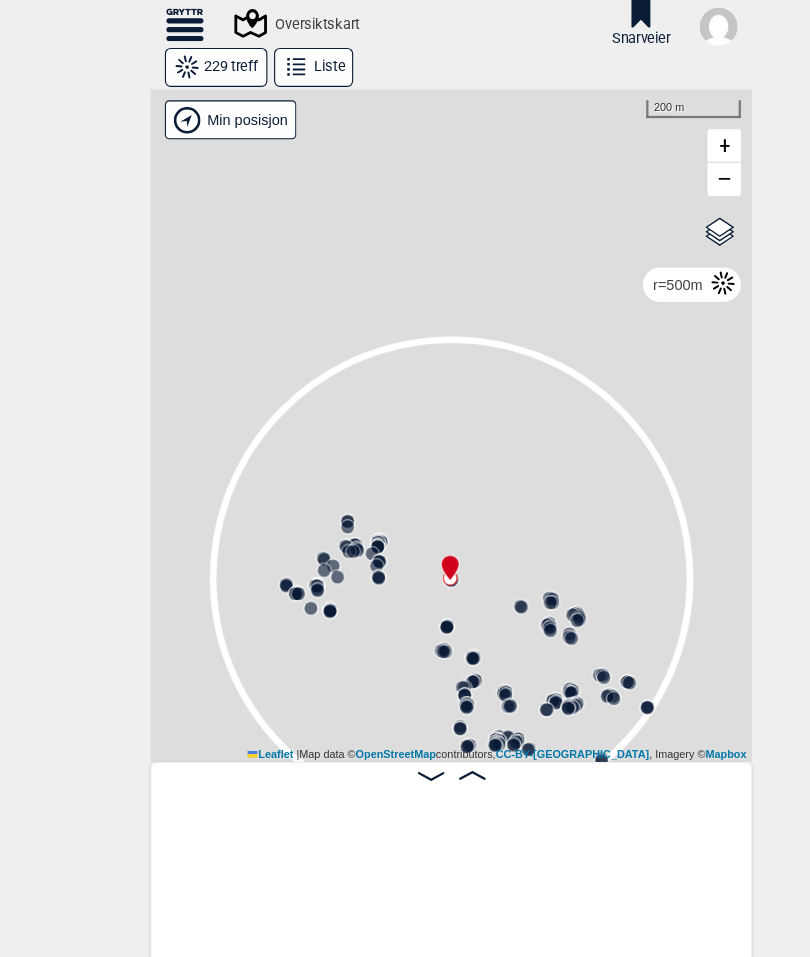 scroll, scrollTop: 0, scrollLeft: 7774, axis: horizontal 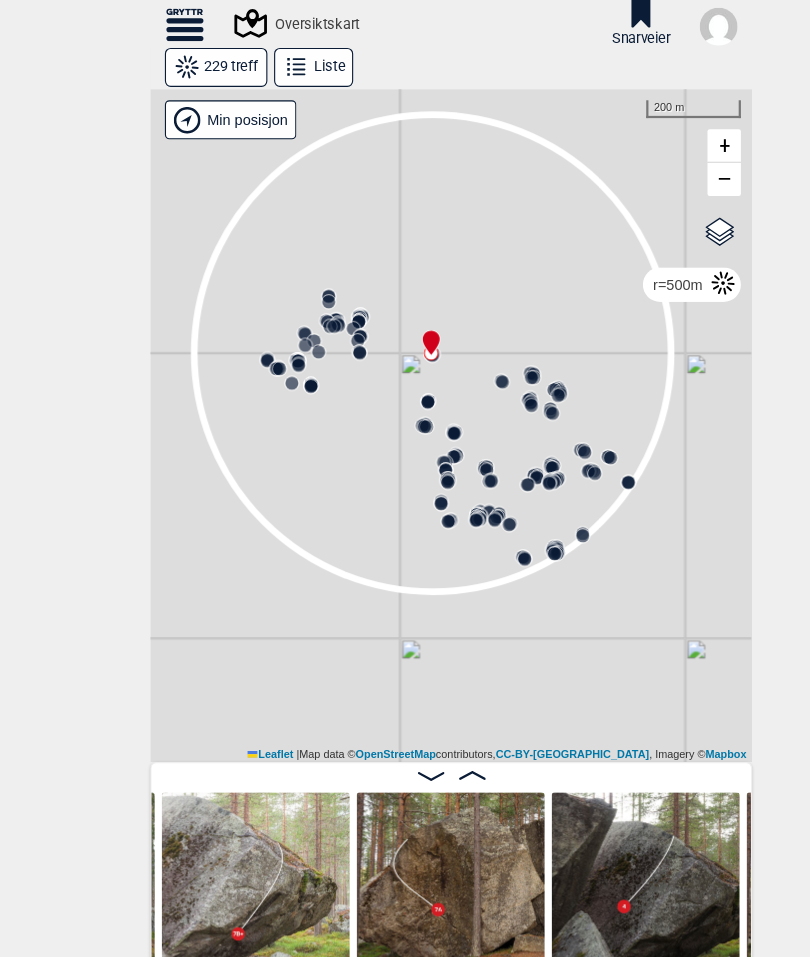 click on "r=500m" at bounding box center (608, 255) 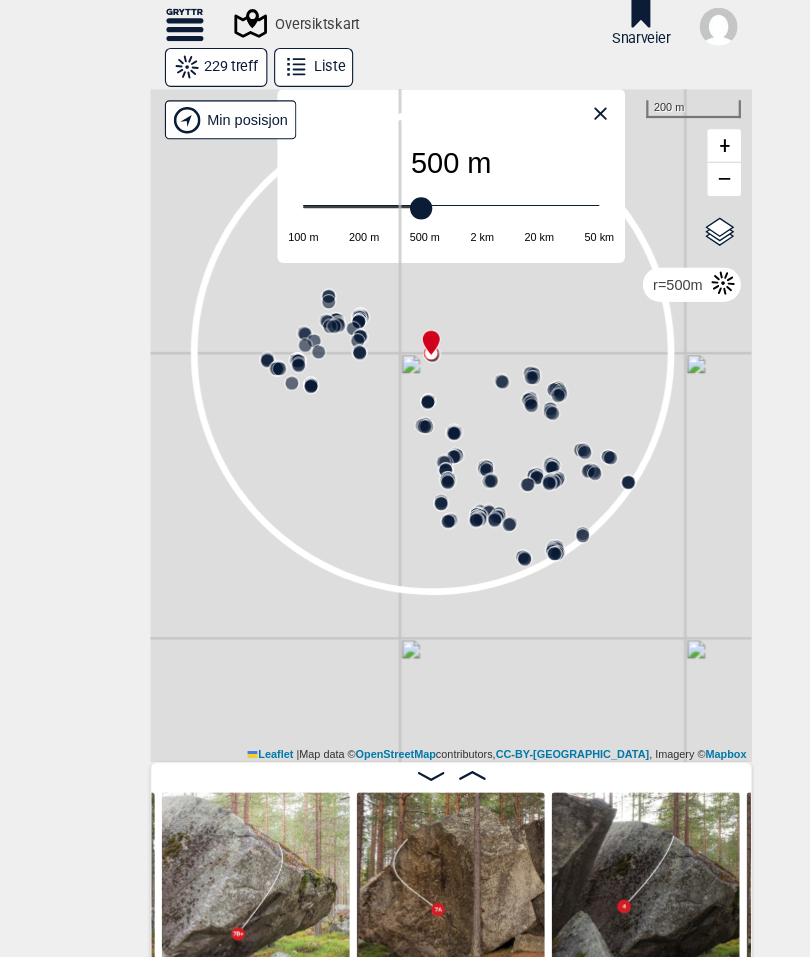click at bounding box center (405, 186) 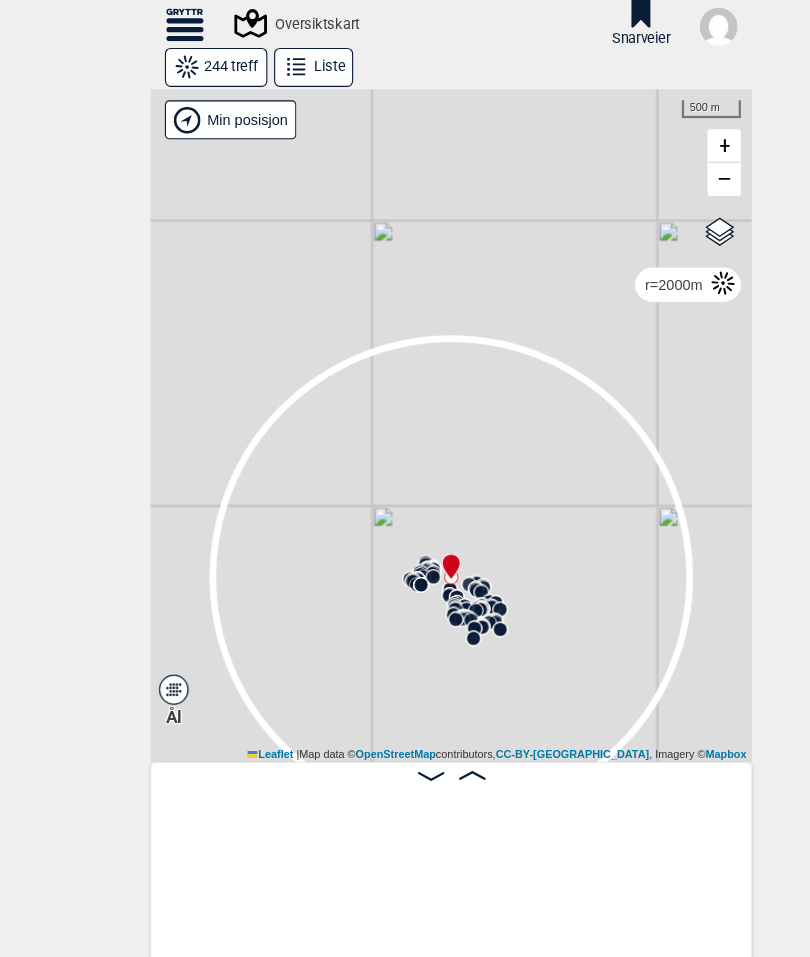 scroll, scrollTop: 0, scrollLeft: 7774, axis: horizontal 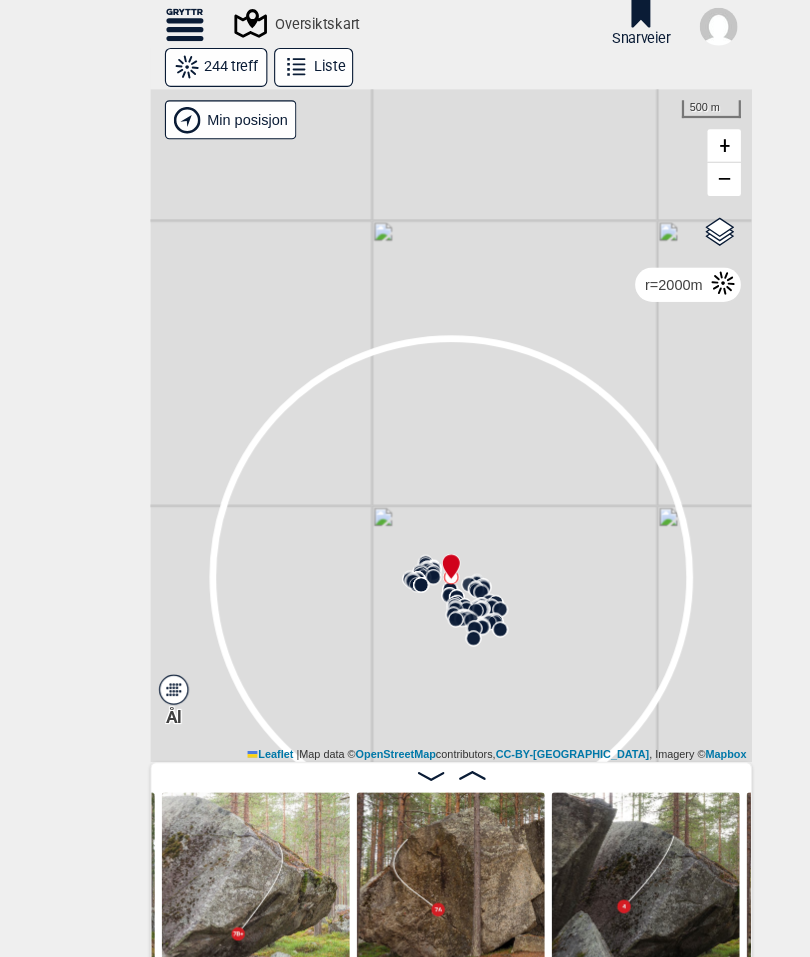 click on "r=2000m" at bounding box center (605, 255) 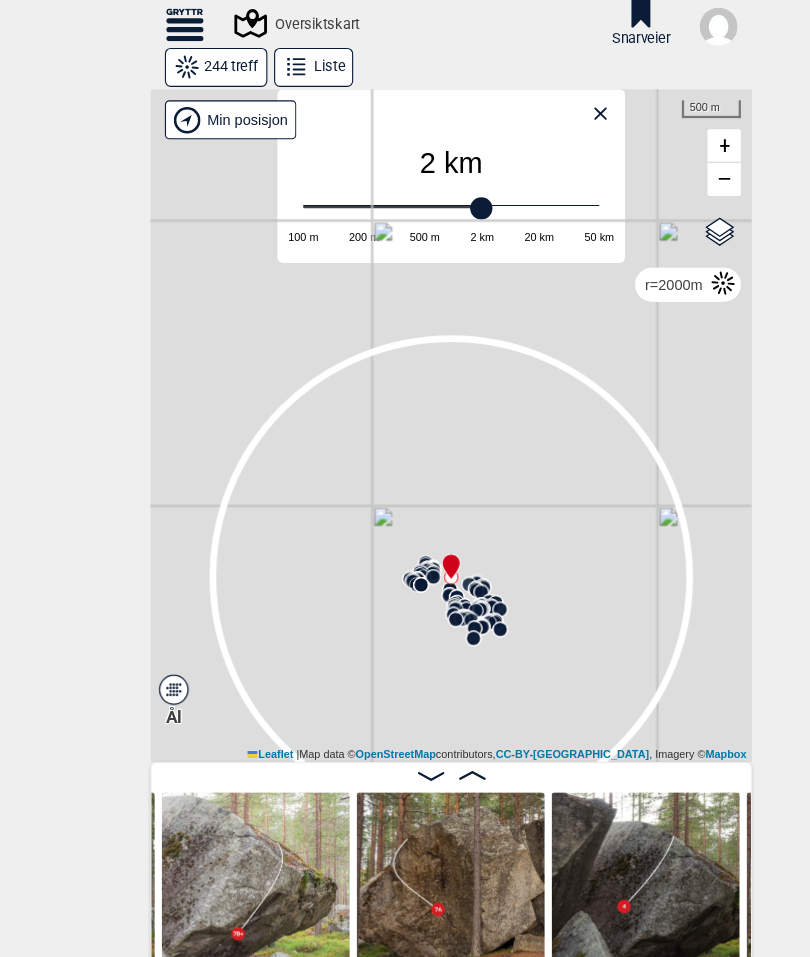 click at bounding box center [405, 186] 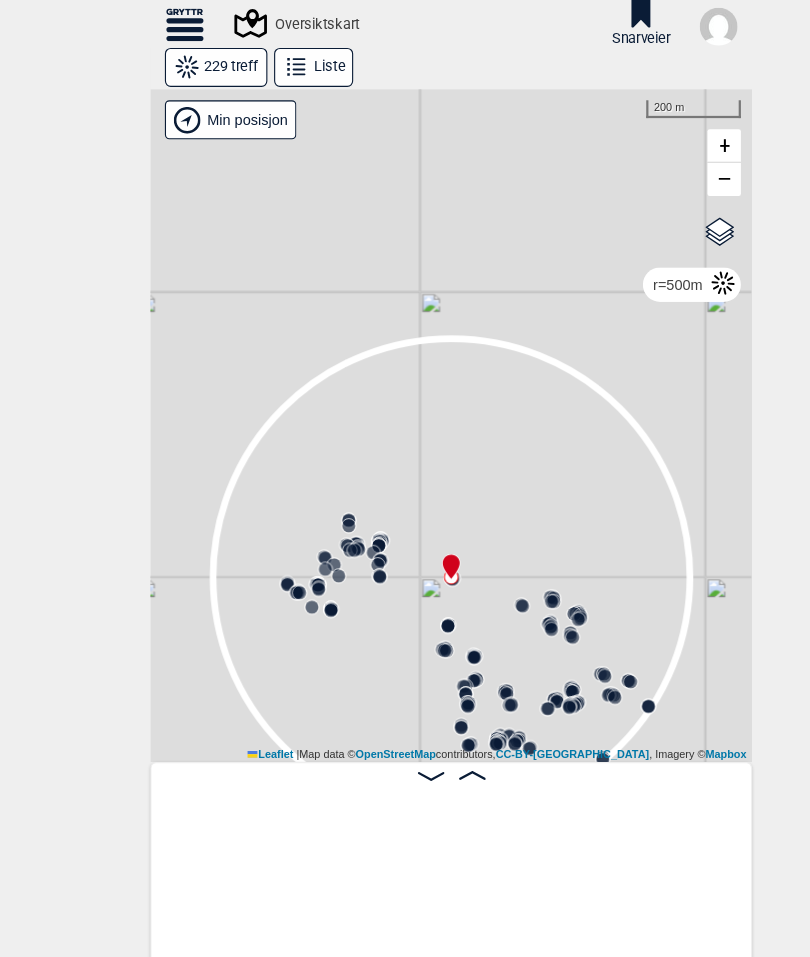 scroll, scrollTop: 0, scrollLeft: 7774, axis: horizontal 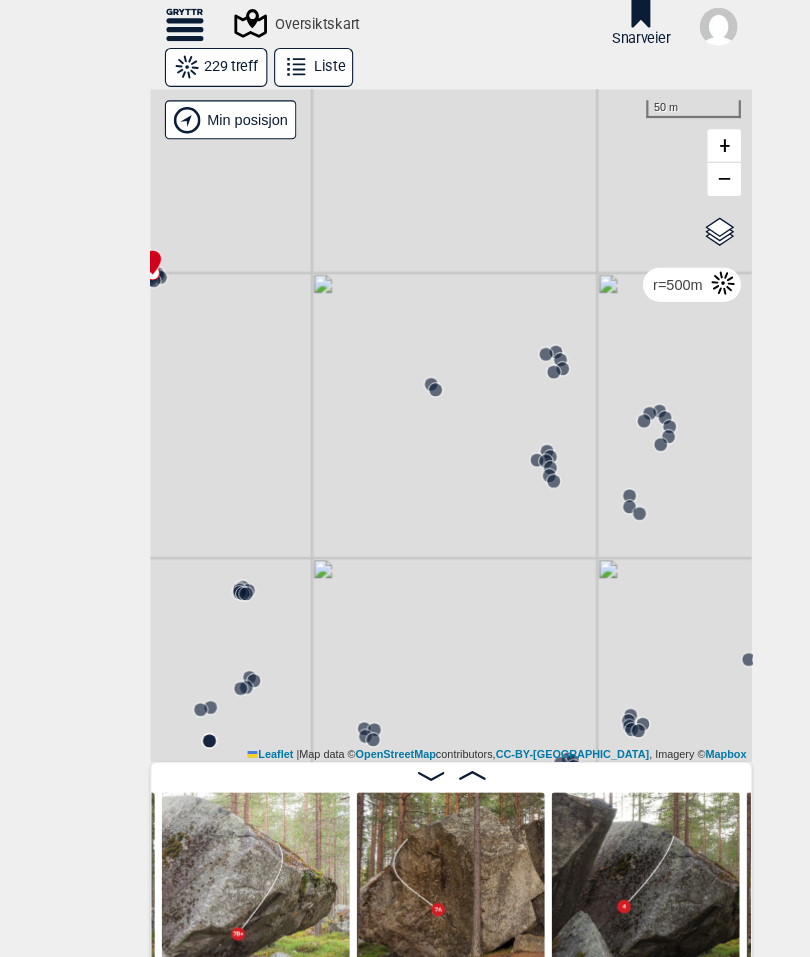 click 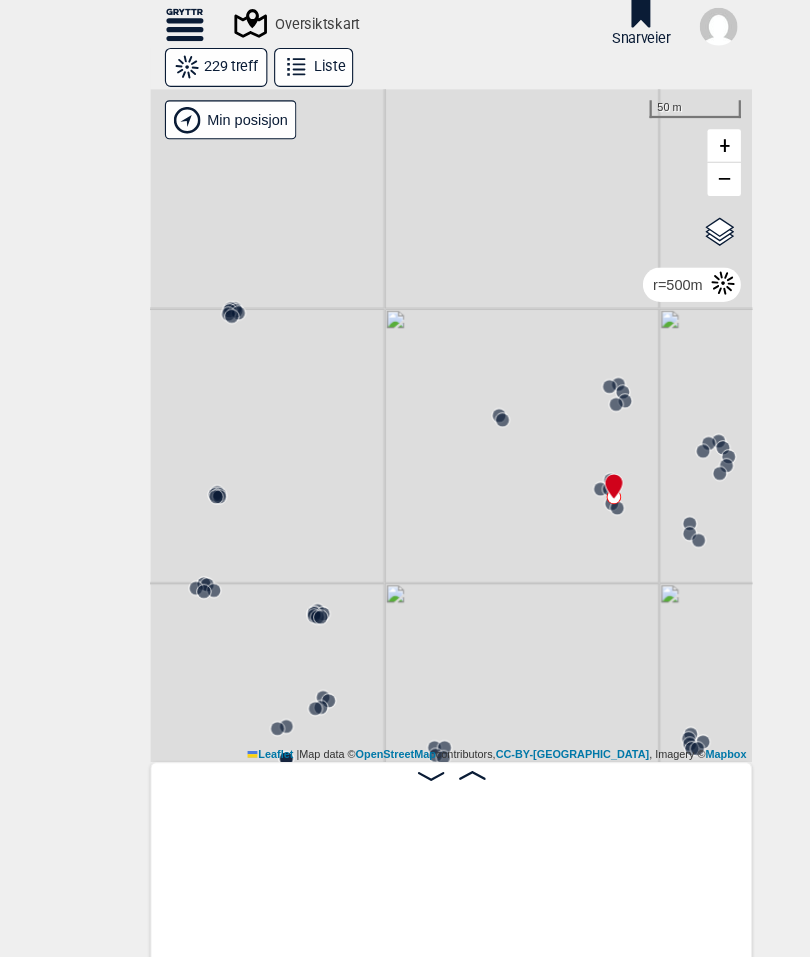 scroll, scrollTop: 0, scrollLeft: 17437, axis: horizontal 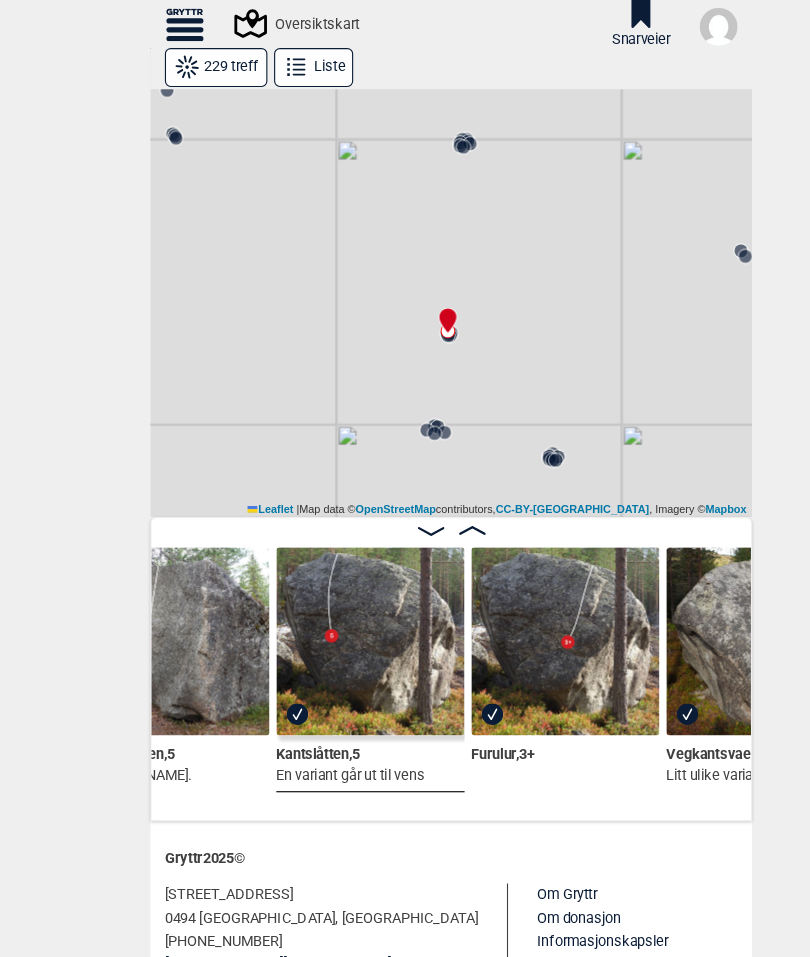 click 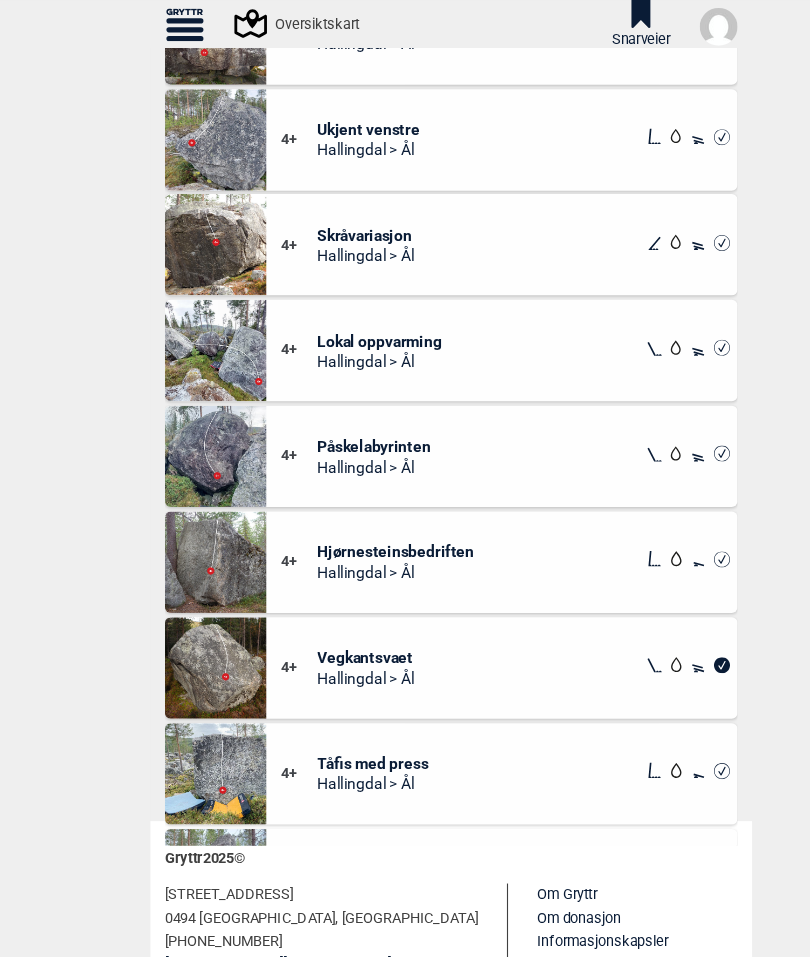 scroll, scrollTop: 6058, scrollLeft: 0, axis: vertical 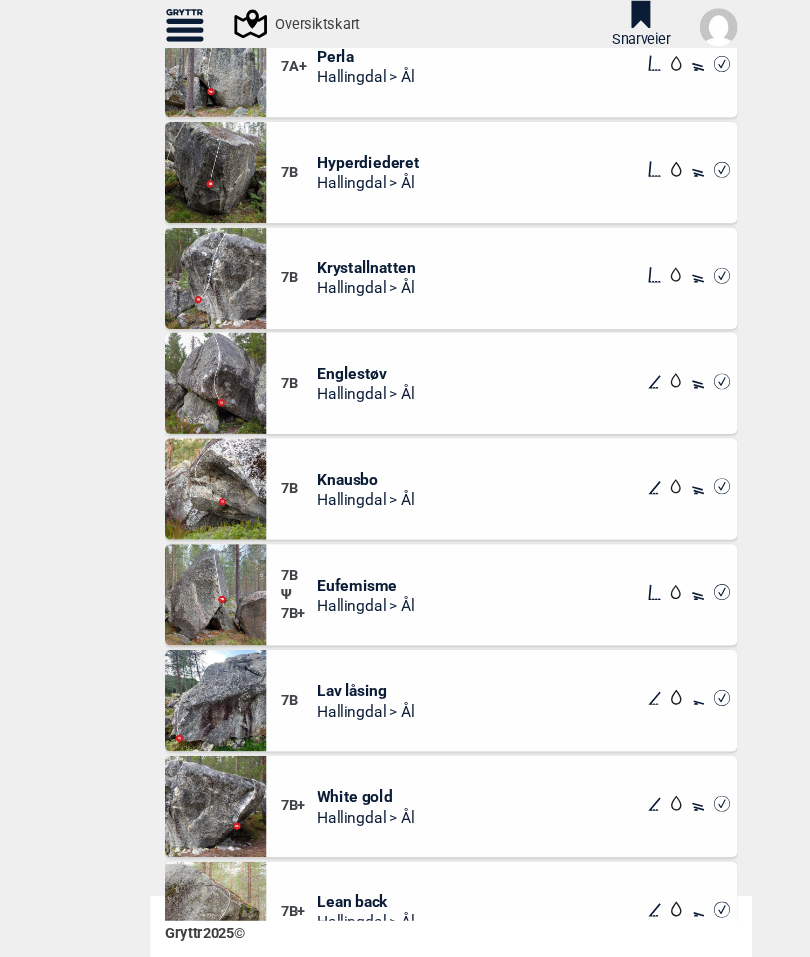 click on "7B  Ψ  7B+ Eufemisme Hallingdal > Ål" at bounding box center [450, 533] 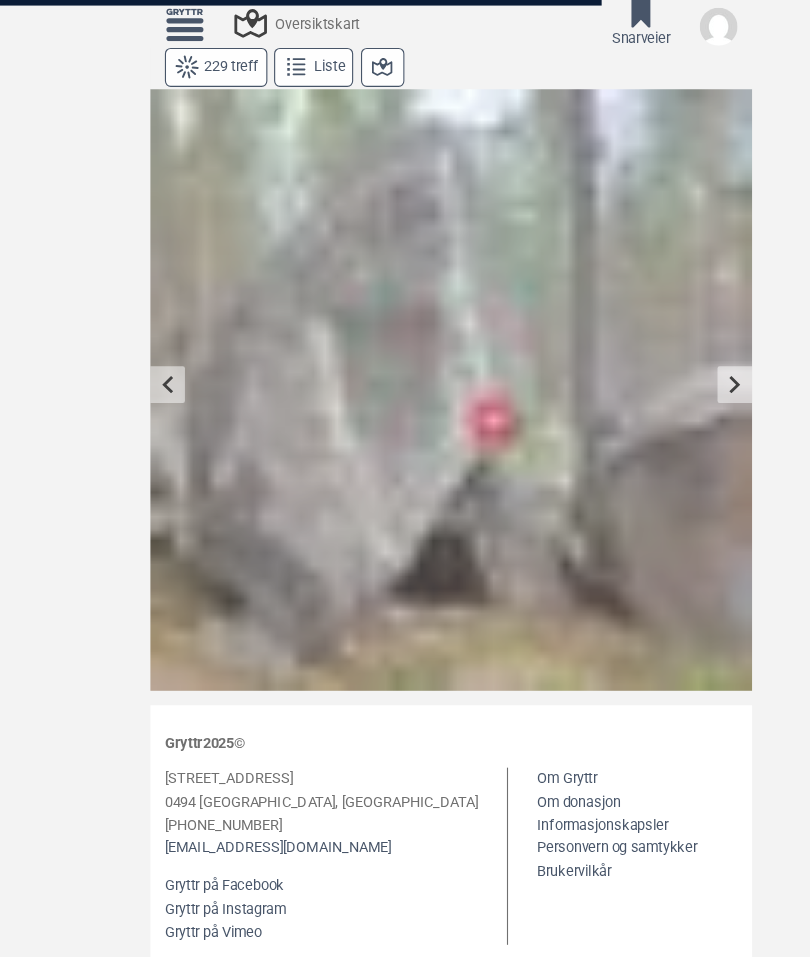 scroll, scrollTop: 0, scrollLeft: 0, axis: both 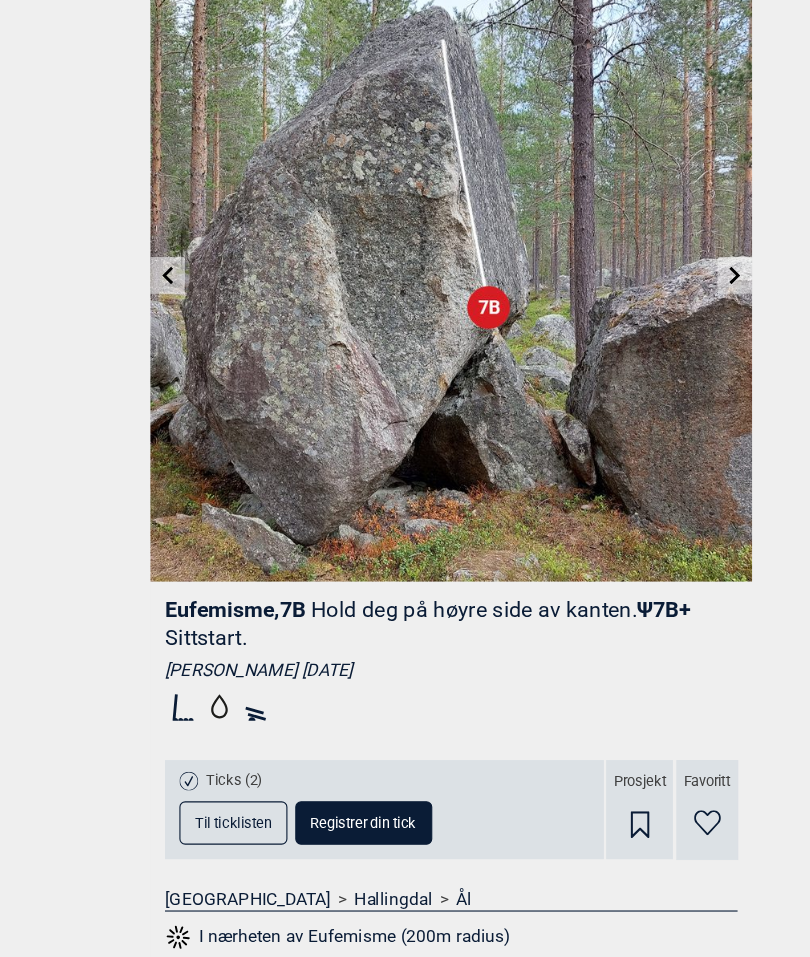 click on "Ψ  7B+   Sittstart." at bounding box center (384, 658) 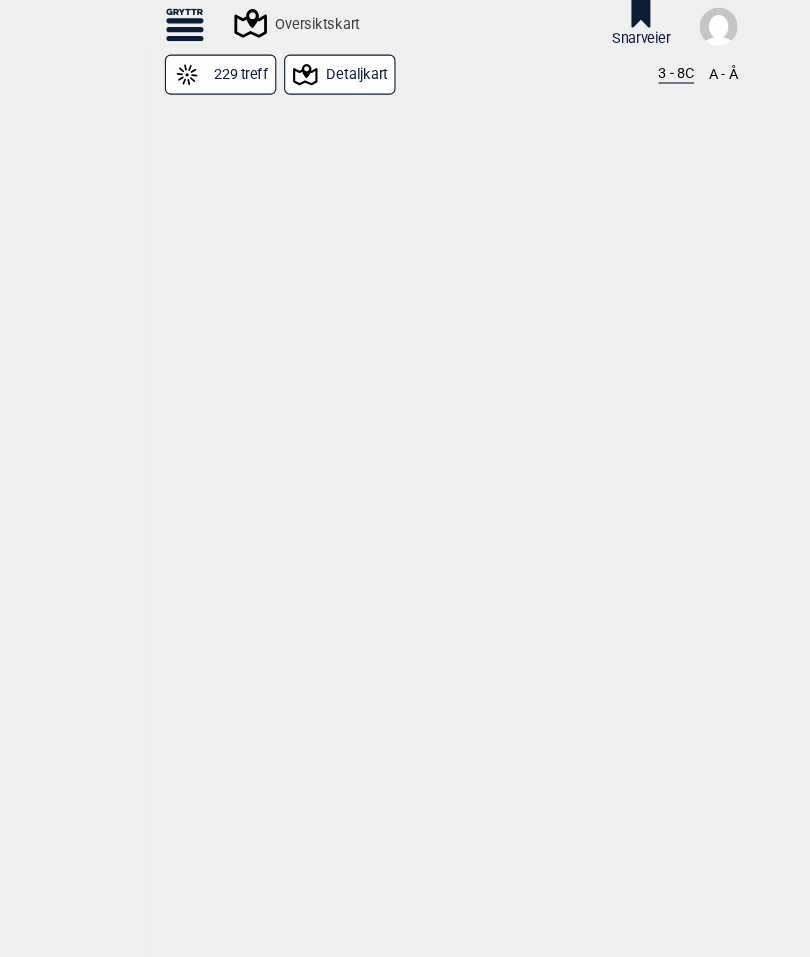 scroll, scrollTop: 8463, scrollLeft: 0, axis: vertical 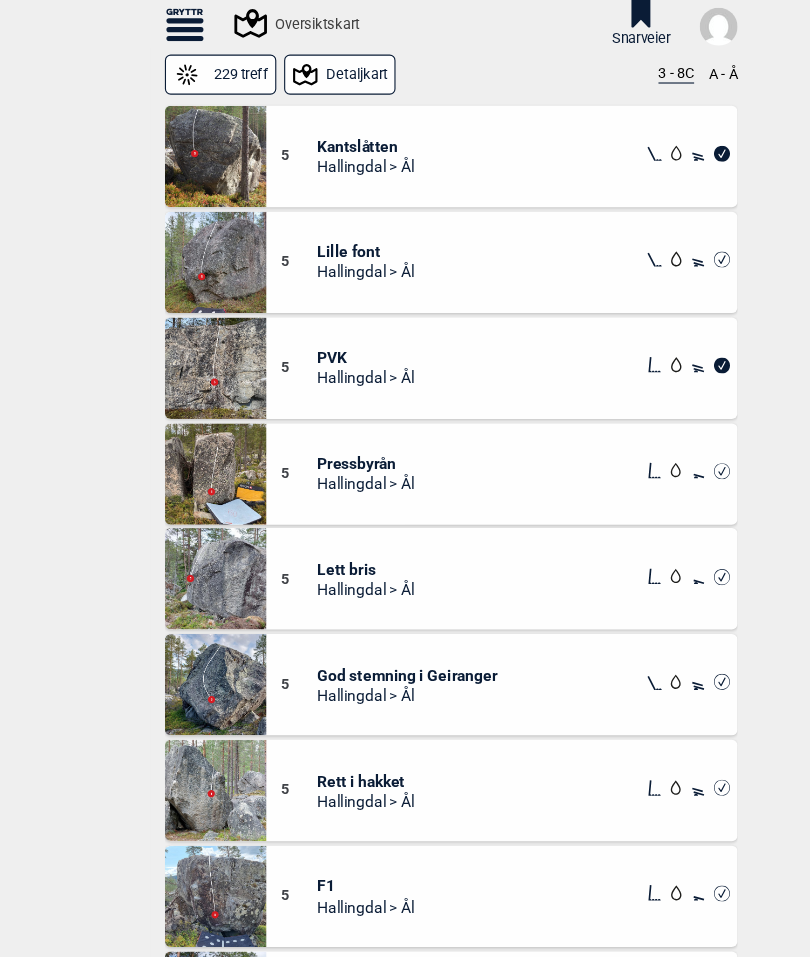 click on "229 treff Detaljkart 3 - 8C A - Å" at bounding box center [405, 67] 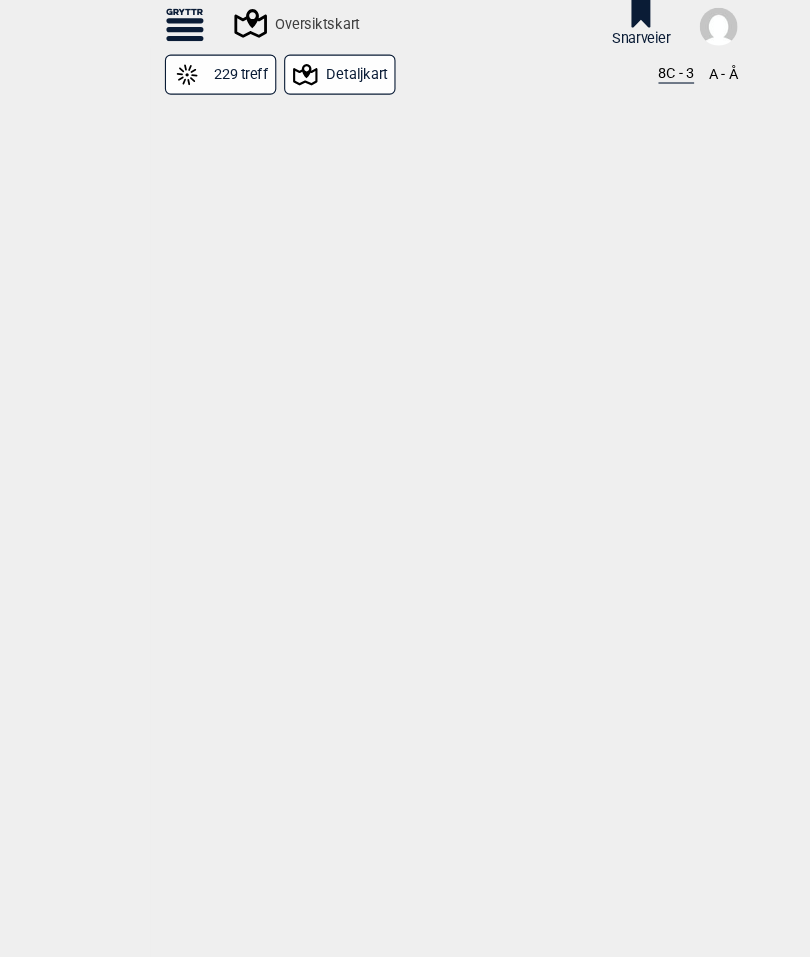 scroll, scrollTop: 0, scrollLeft: 0, axis: both 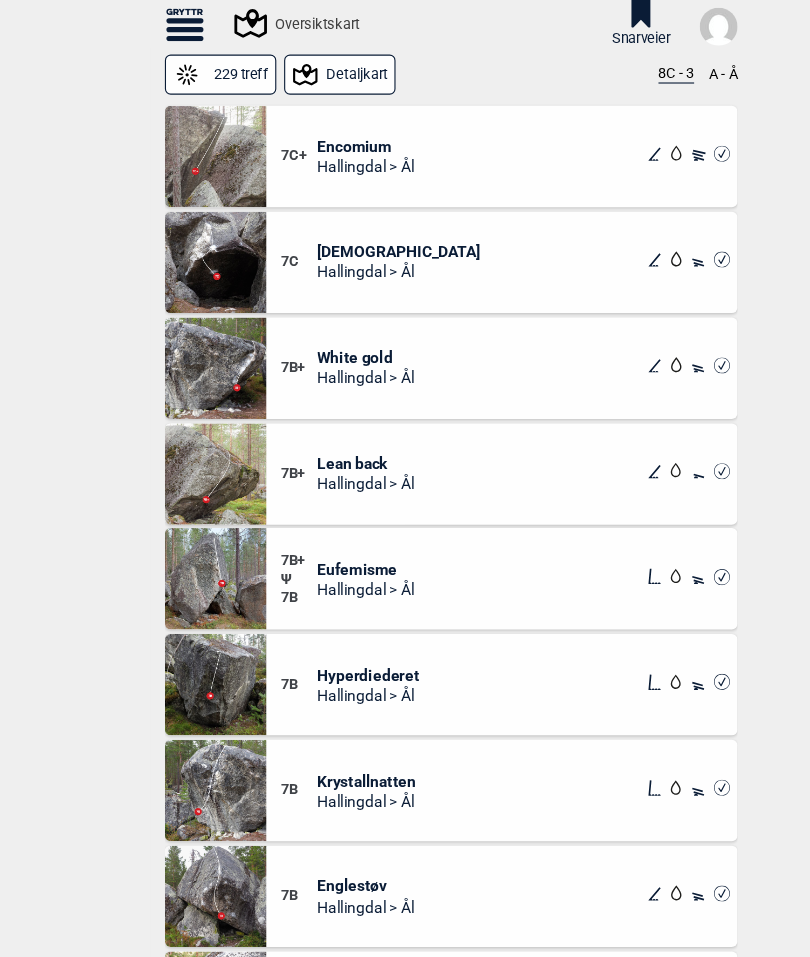 click on "8C - 3" at bounding box center (607, 67) 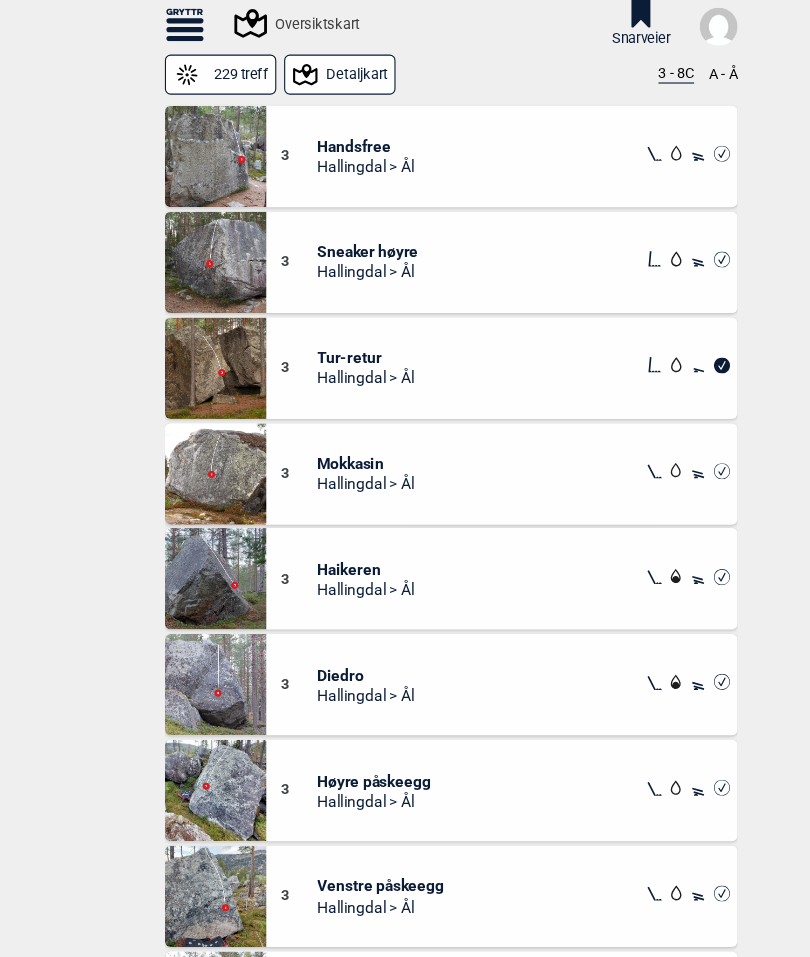 click on "3 - 8C" at bounding box center [607, 67] 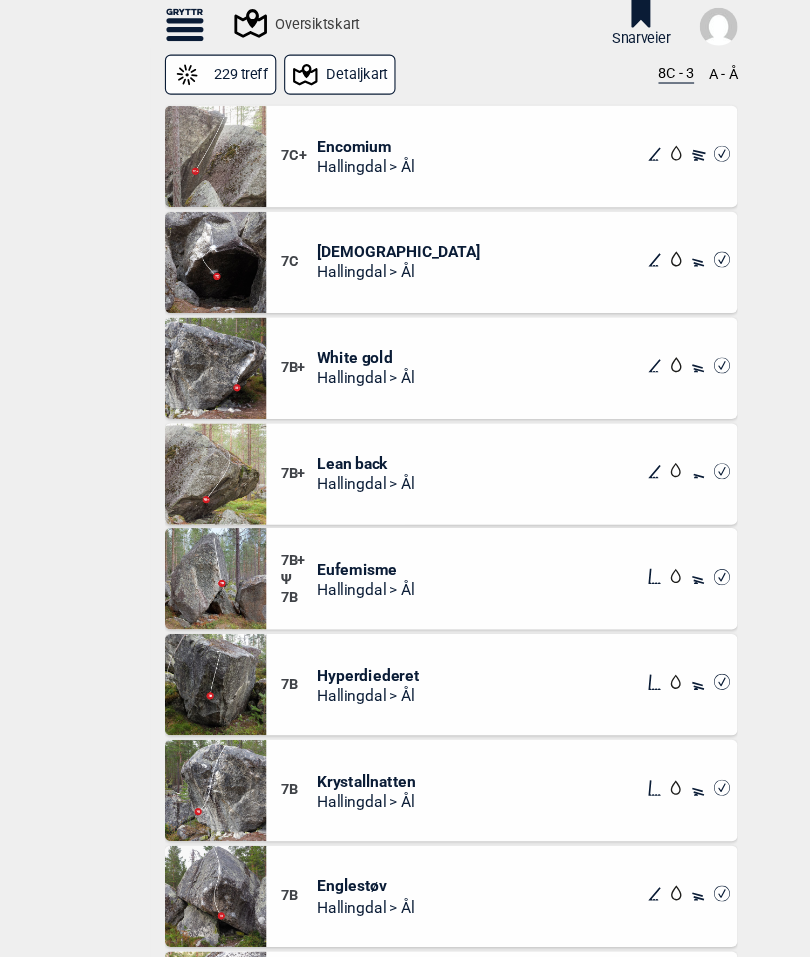 click on "A - Å" at bounding box center (649, 67) 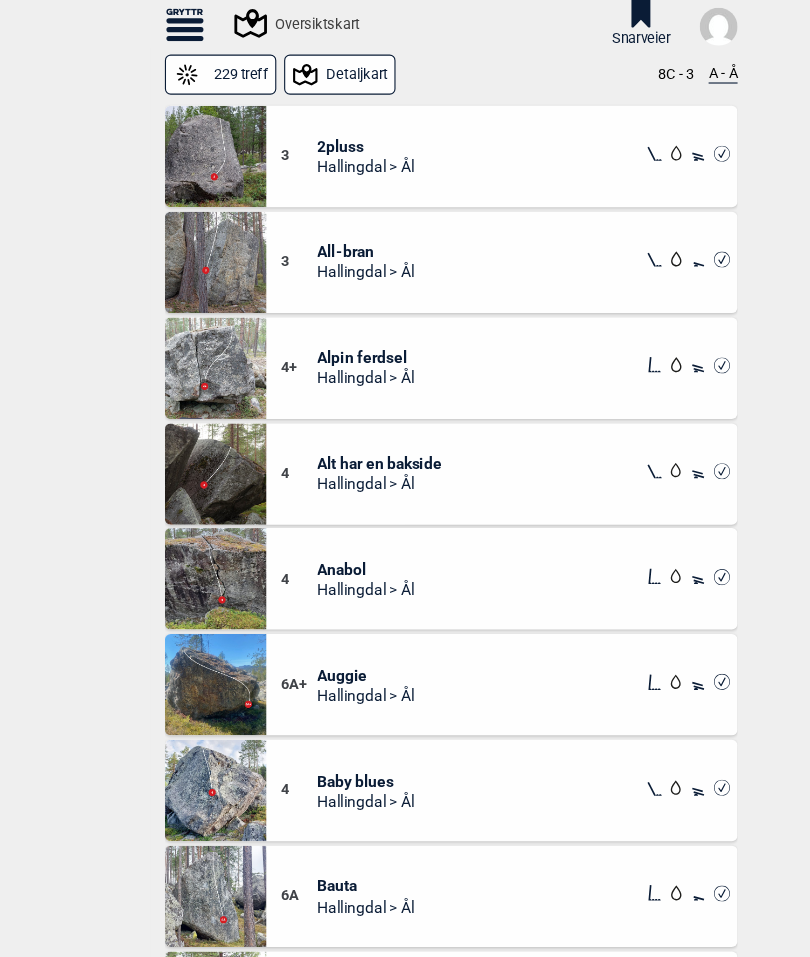 click on "A - Å" at bounding box center (649, 67) 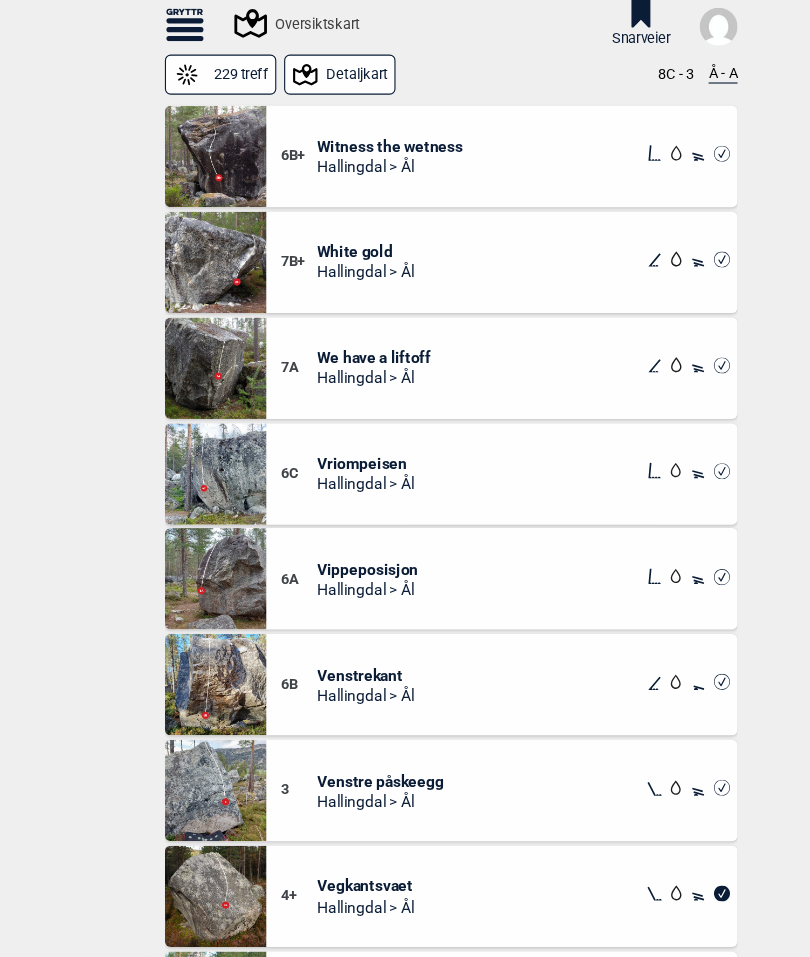 click on "8C - 3" at bounding box center [607, 67] 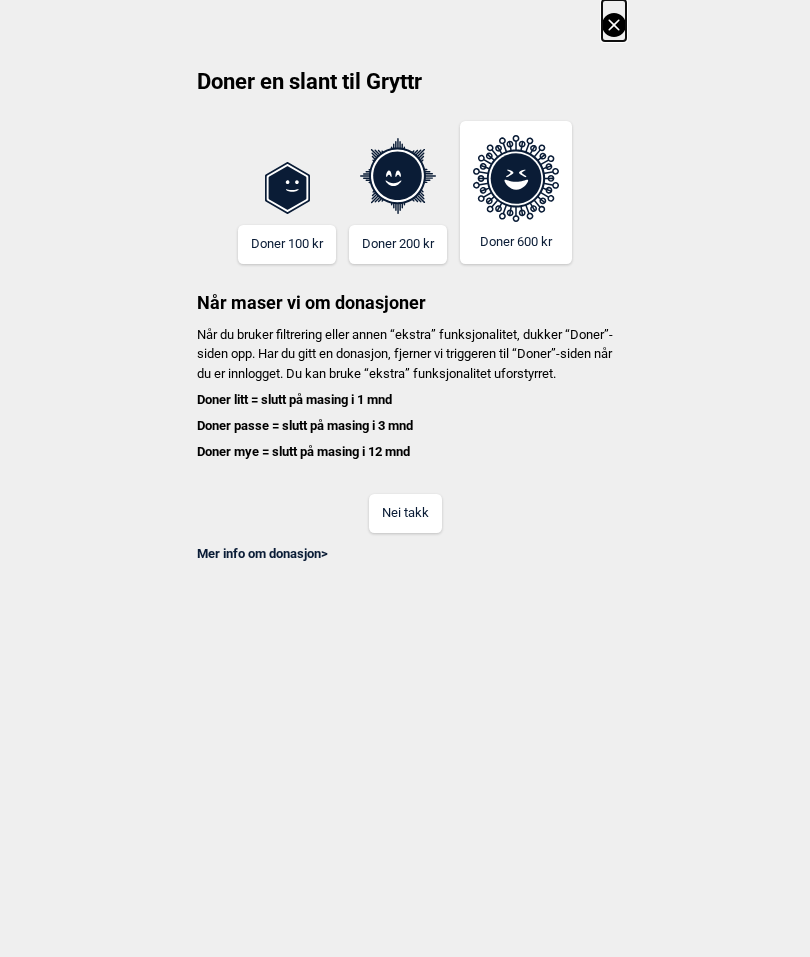 scroll, scrollTop: 0, scrollLeft: 0, axis: both 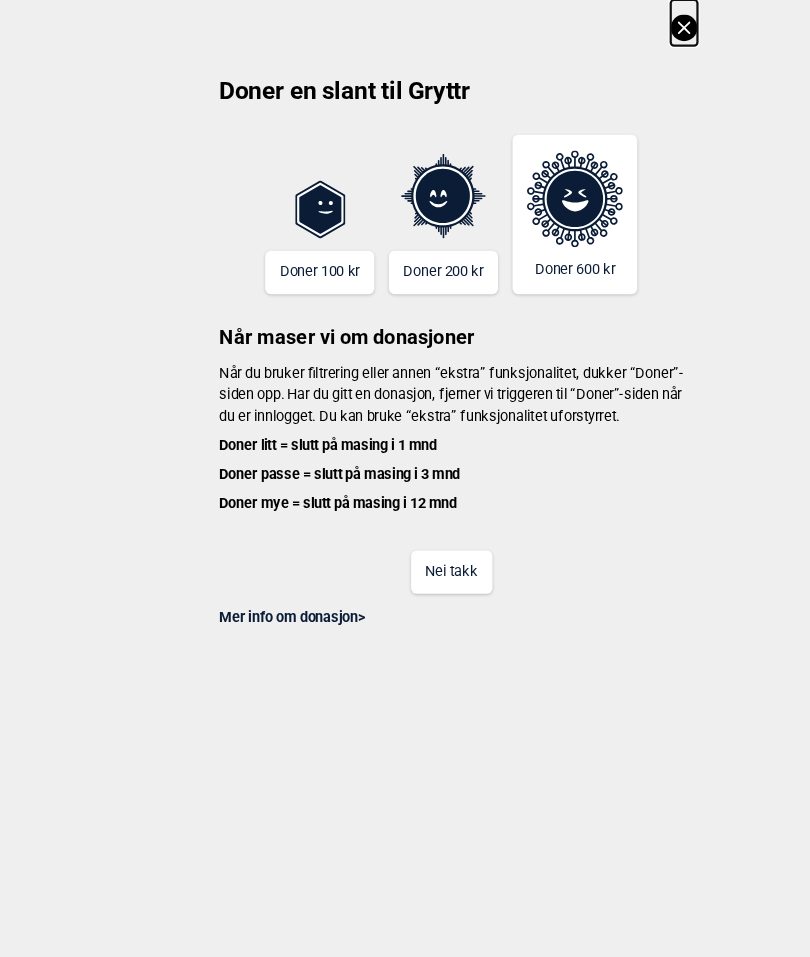 click at bounding box center (614, 20) 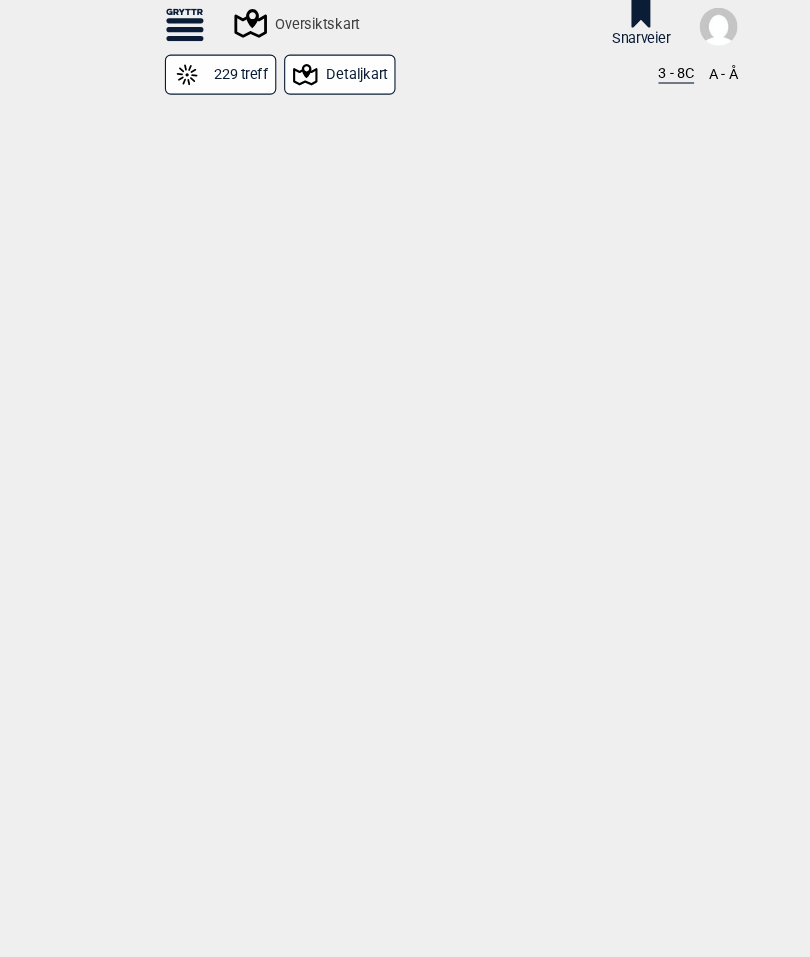 scroll, scrollTop: 8463, scrollLeft: 0, axis: vertical 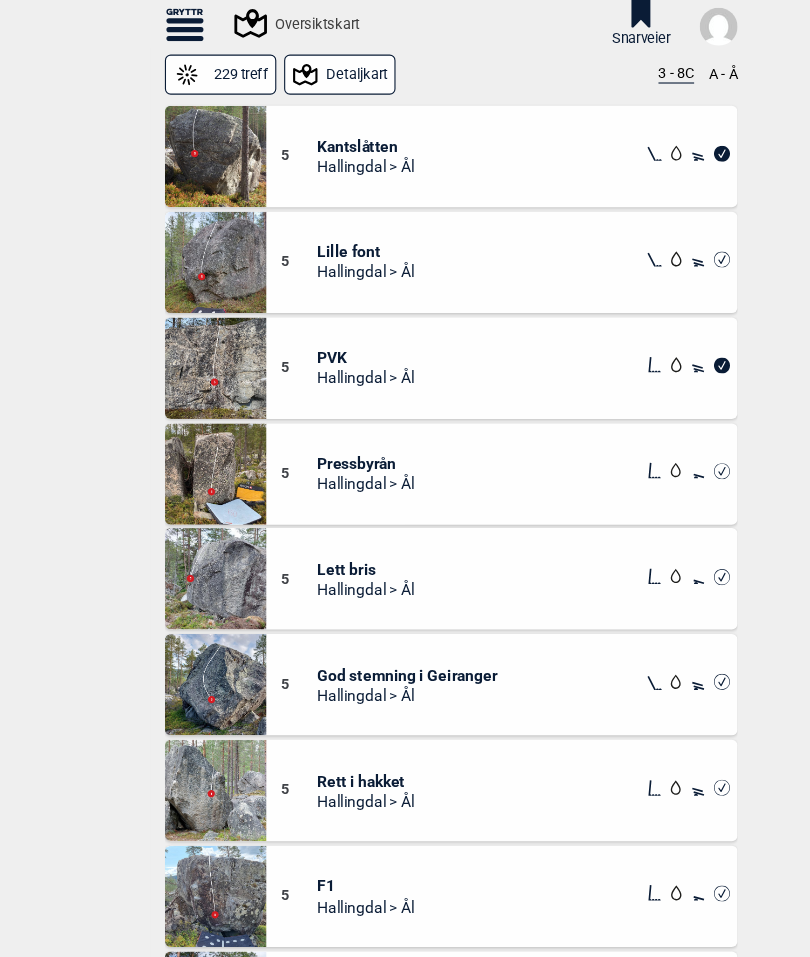 click on "Detaljkart" at bounding box center (305, 66) 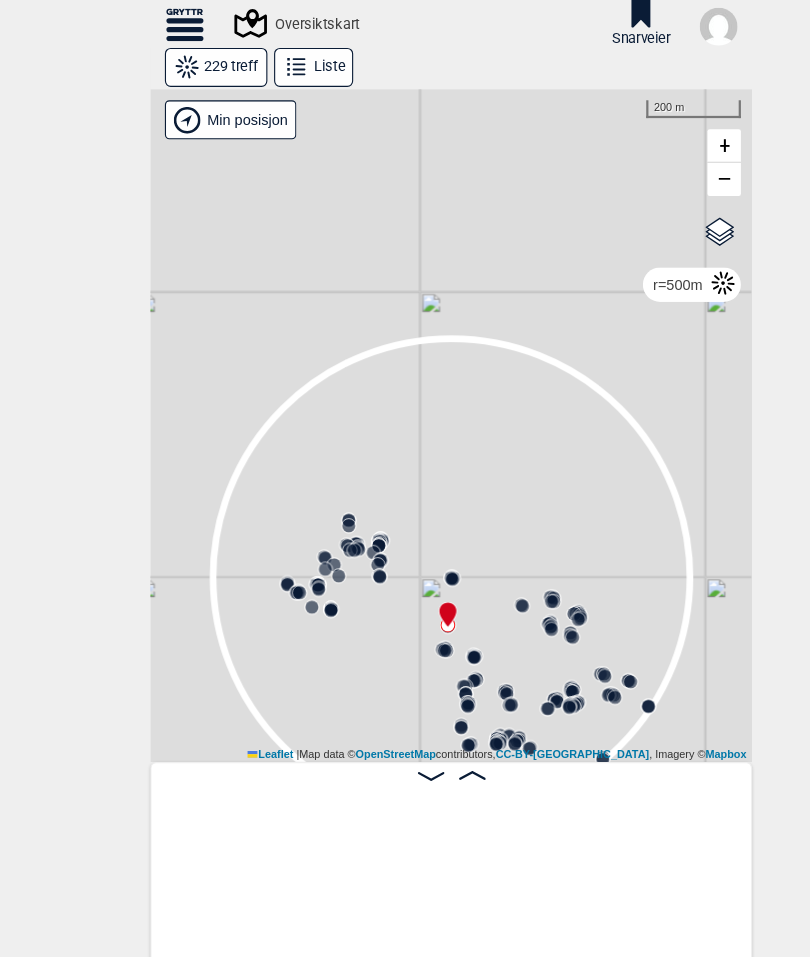 scroll, scrollTop: 0, scrollLeft: 16900, axis: horizontal 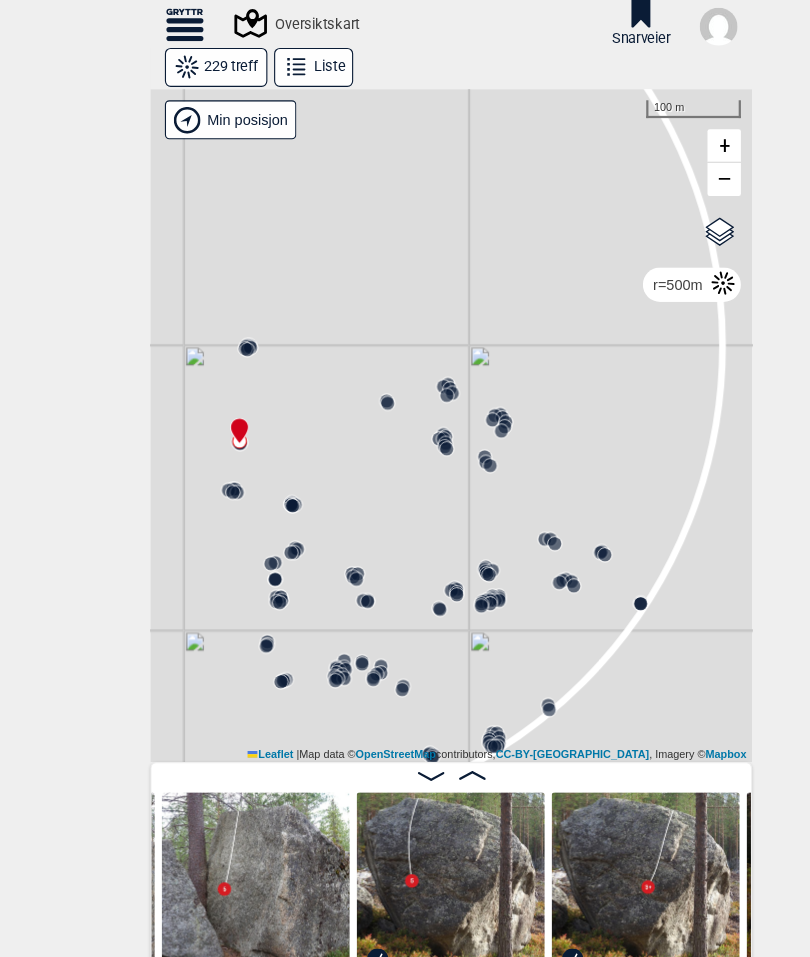 click 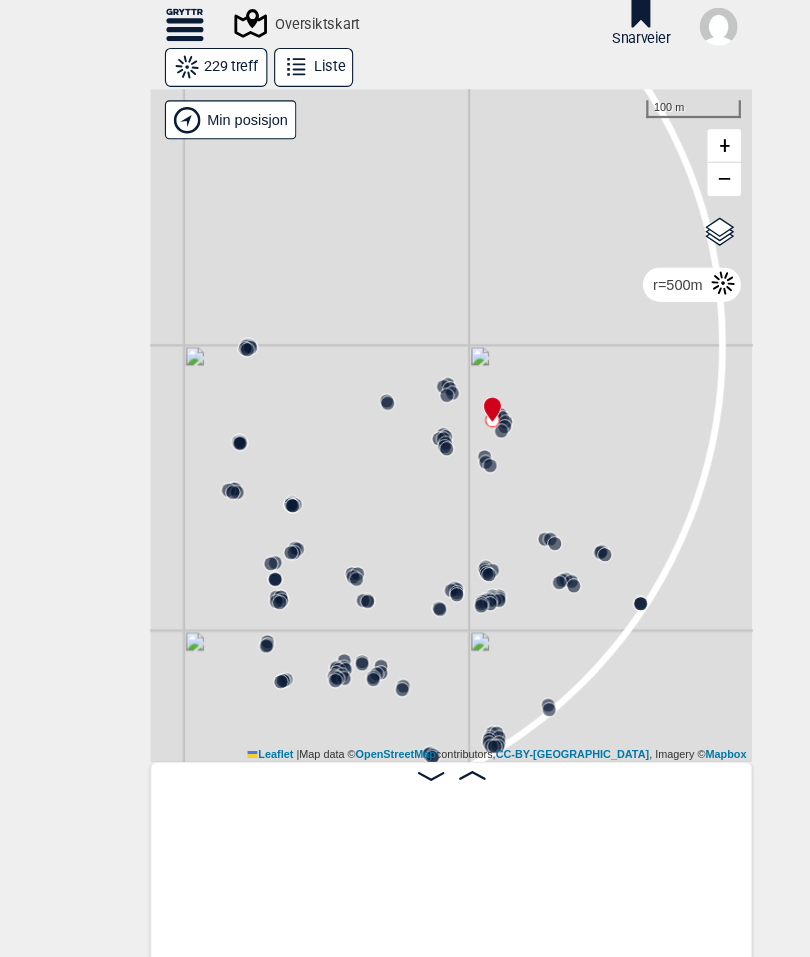 scroll, scrollTop: 0, scrollLeft: 15548, axis: horizontal 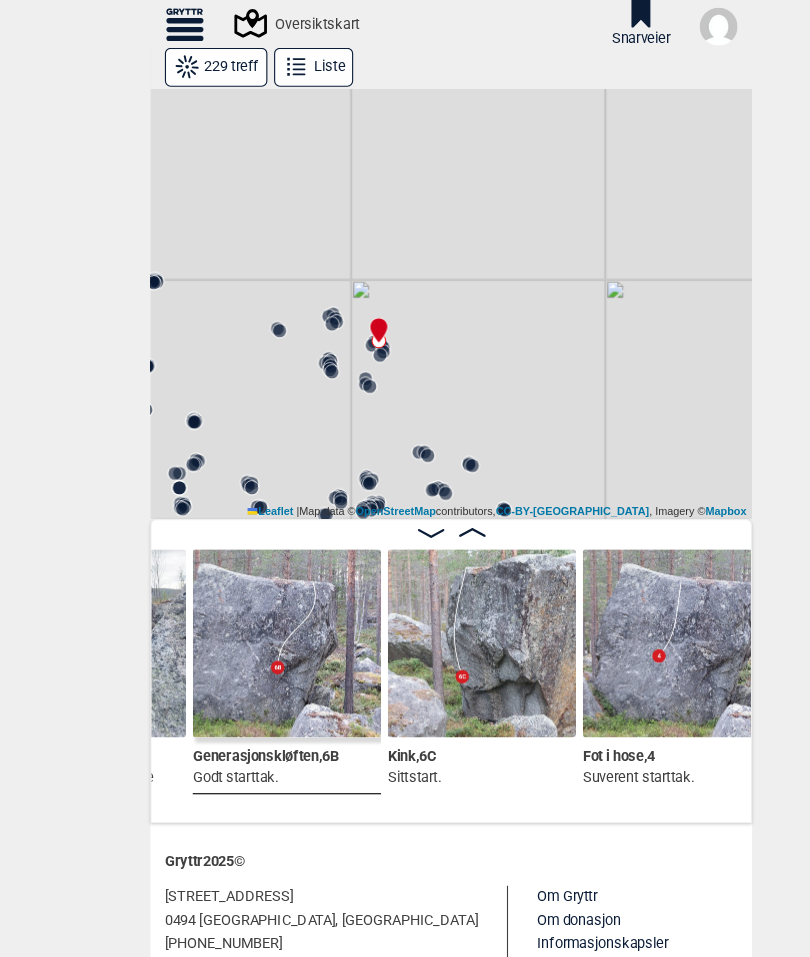 click 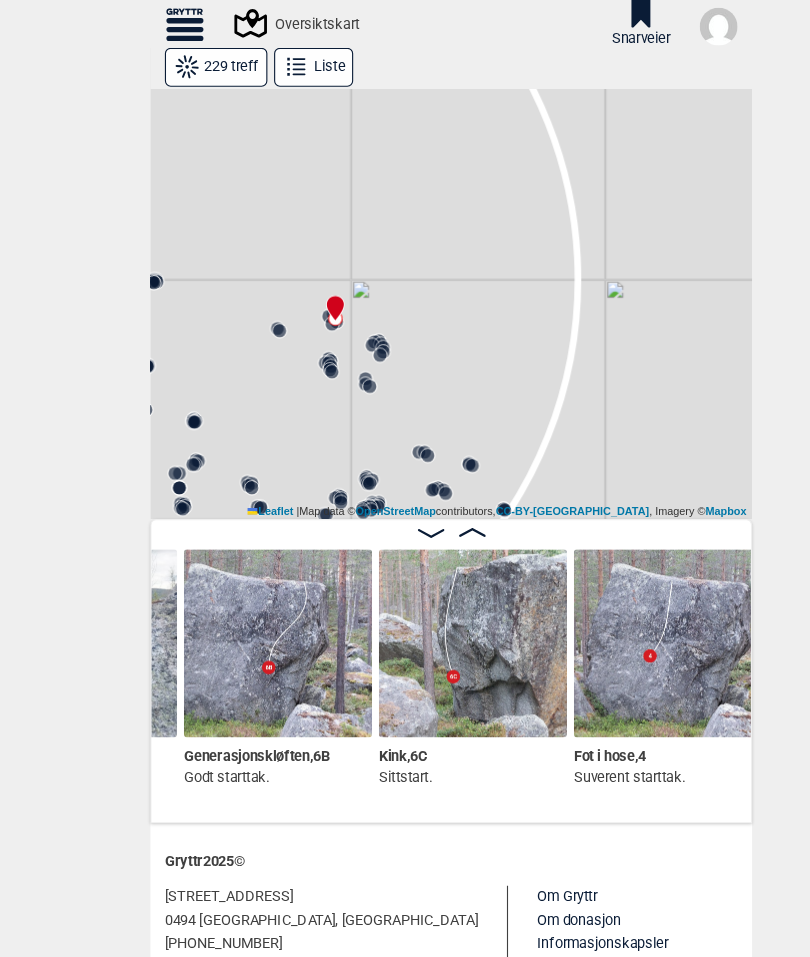 scroll, scrollTop: 0, scrollLeft: 15206, axis: horizontal 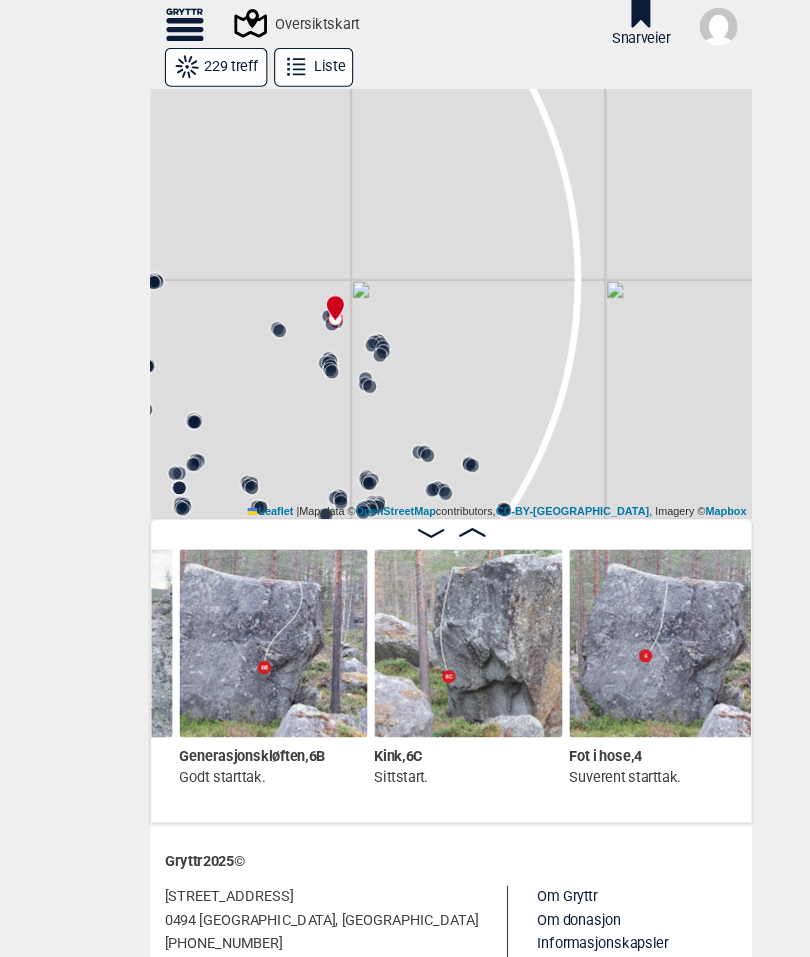 click 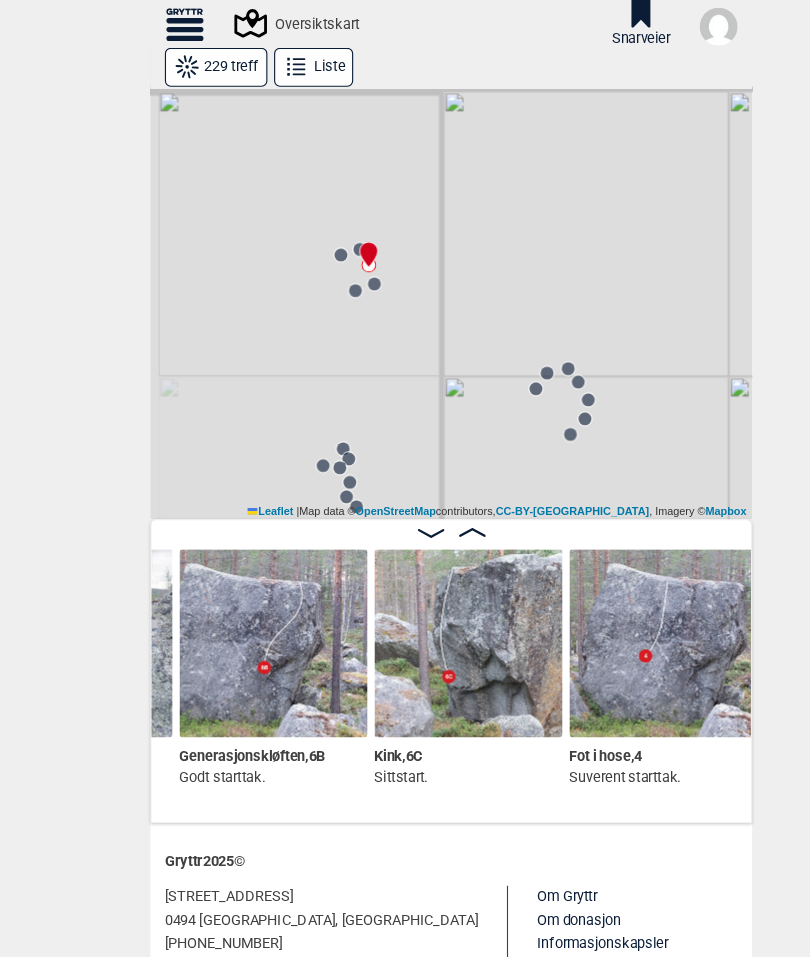 click on "Gol
[GEOGRAPHIC_DATA]
Kolomoen
[GEOGRAPHIC_DATA]
[GEOGRAPHIC_DATA][PERSON_NAME][GEOGRAPHIC_DATA]
[GEOGRAPHIC_DATA]
[GEOGRAPHIC_DATA]
Efteløt
[GEOGRAPHIC_DATA]
Sentrale [GEOGRAPHIC_DATA]
[GEOGRAPHIC_DATA] [PERSON_NAME]
Hønefoss
[GEOGRAPHIC_DATA]/[GEOGRAPHIC_DATA]
Grefsen
[GEOGRAPHIC_DATA]
[GEOGRAPHIC_DATA] syd
Enebakk
[GEOGRAPHIC_DATA]
Ås
Ski
Son" at bounding box center (405, 164) 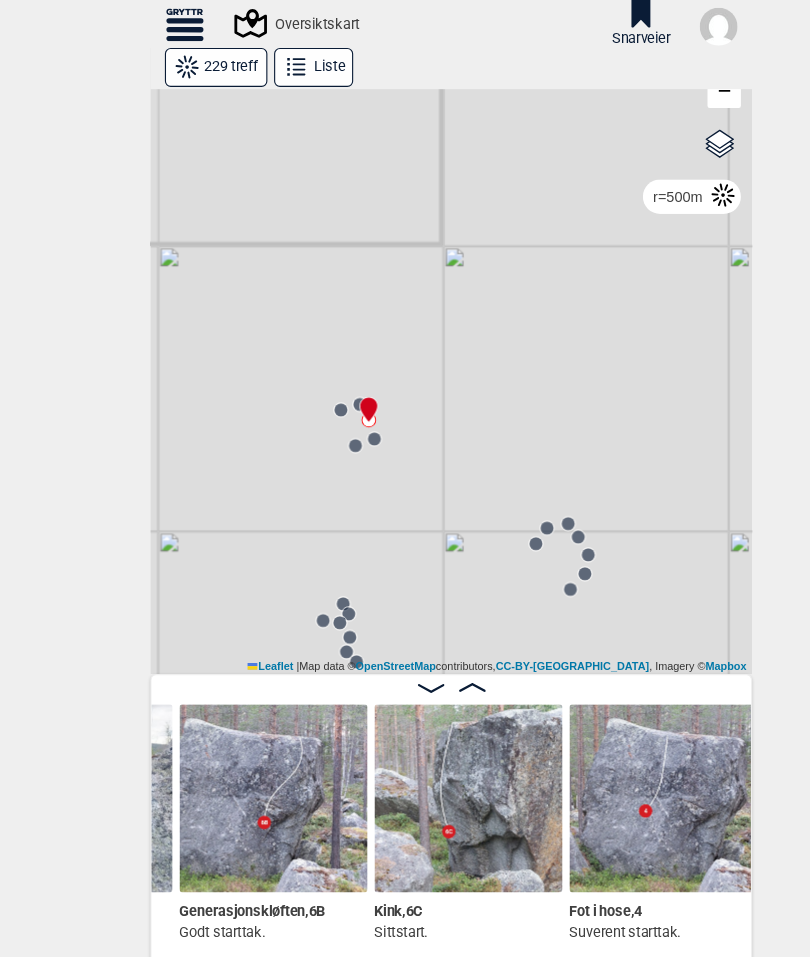 click on "Gol
[GEOGRAPHIC_DATA]
Kolomoen
[GEOGRAPHIC_DATA]
[GEOGRAPHIC_DATA][PERSON_NAME][GEOGRAPHIC_DATA]
[GEOGRAPHIC_DATA]
[GEOGRAPHIC_DATA]
Efteløt
[GEOGRAPHIC_DATA]
Sentrale [GEOGRAPHIC_DATA]
[GEOGRAPHIC_DATA] [PERSON_NAME]
Hønefoss
[GEOGRAPHIC_DATA]/[GEOGRAPHIC_DATA]
Grefsen
[GEOGRAPHIC_DATA]
[GEOGRAPHIC_DATA] syd
Enebakk
[GEOGRAPHIC_DATA]
Ås
Ski
Son" at bounding box center [405, 303] 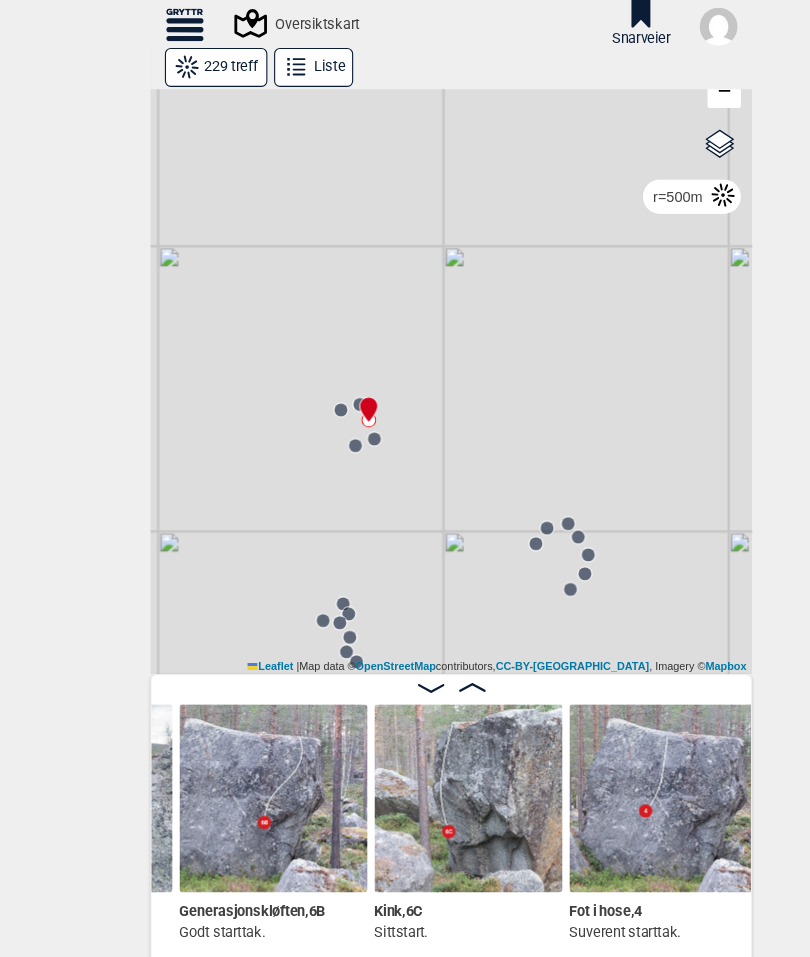 click 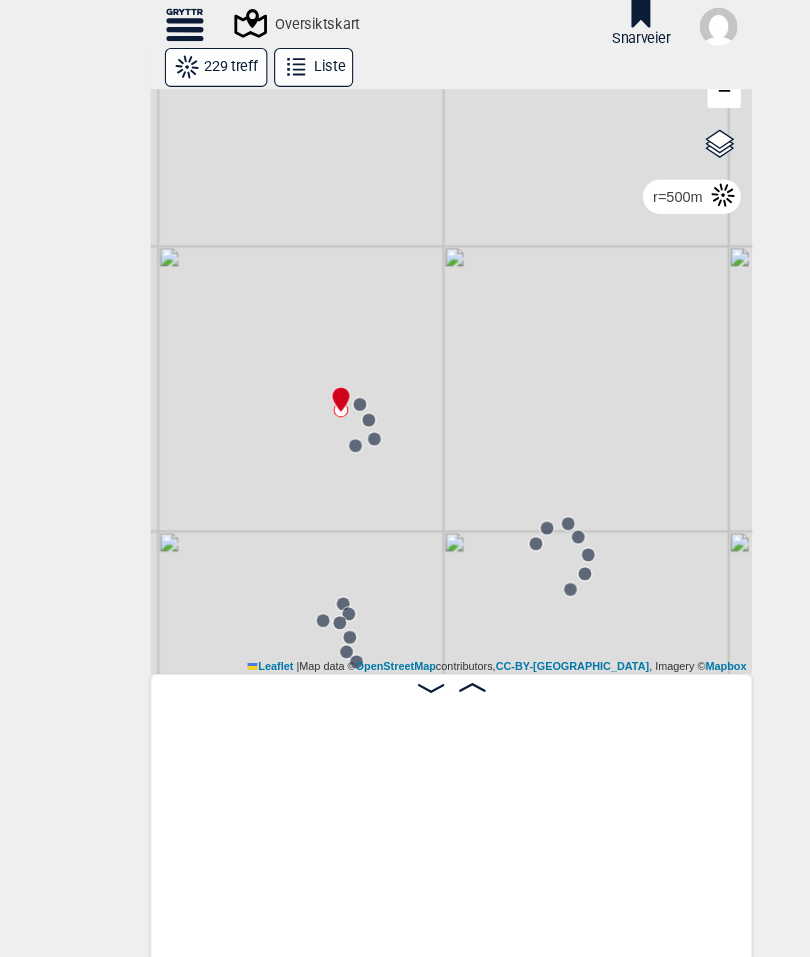scroll, scrollTop: 0, scrollLeft: 12506, axis: horizontal 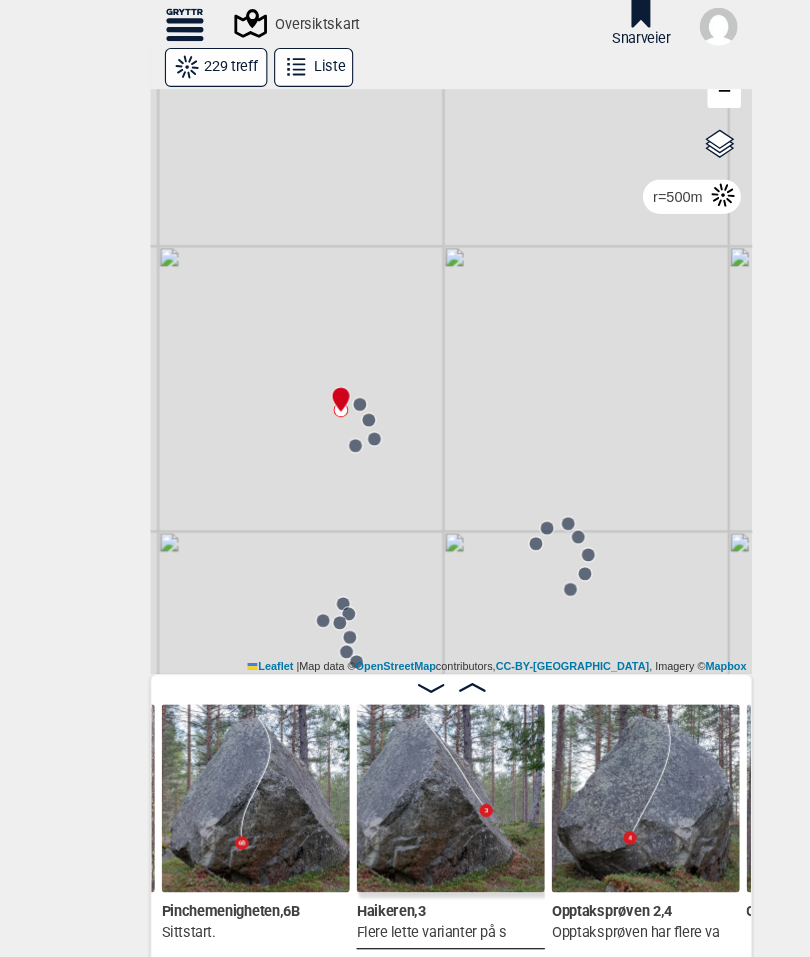 click on "Gol
Ål
Kolomoen
Vallset
Tangen
Sørli
Åsbygda
Kongsberg
Efteløt
Østmarka nord
Sentrale Østmarka
Østmarka syd
Tokerud
Hønefoss
Bærum/Kolsås
Grefsen
Nesodden
Oslo syd
Enebakk
Drøbak
Ås
Ski
Son" at bounding box center [405, 303] 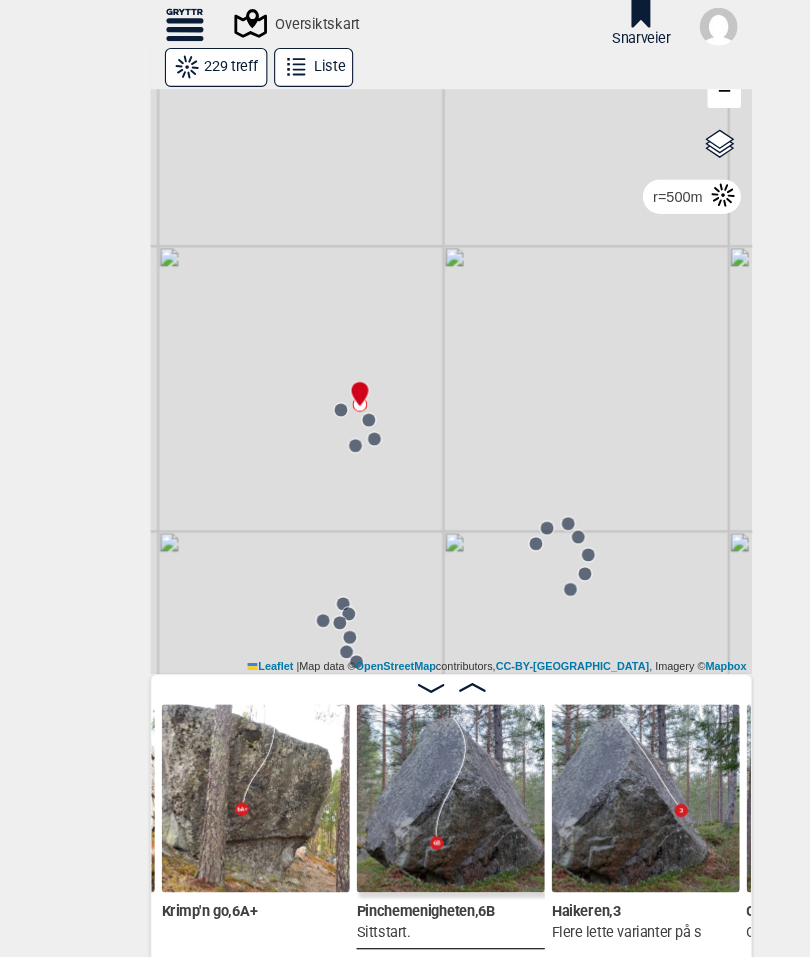click at bounding box center (319, 345) 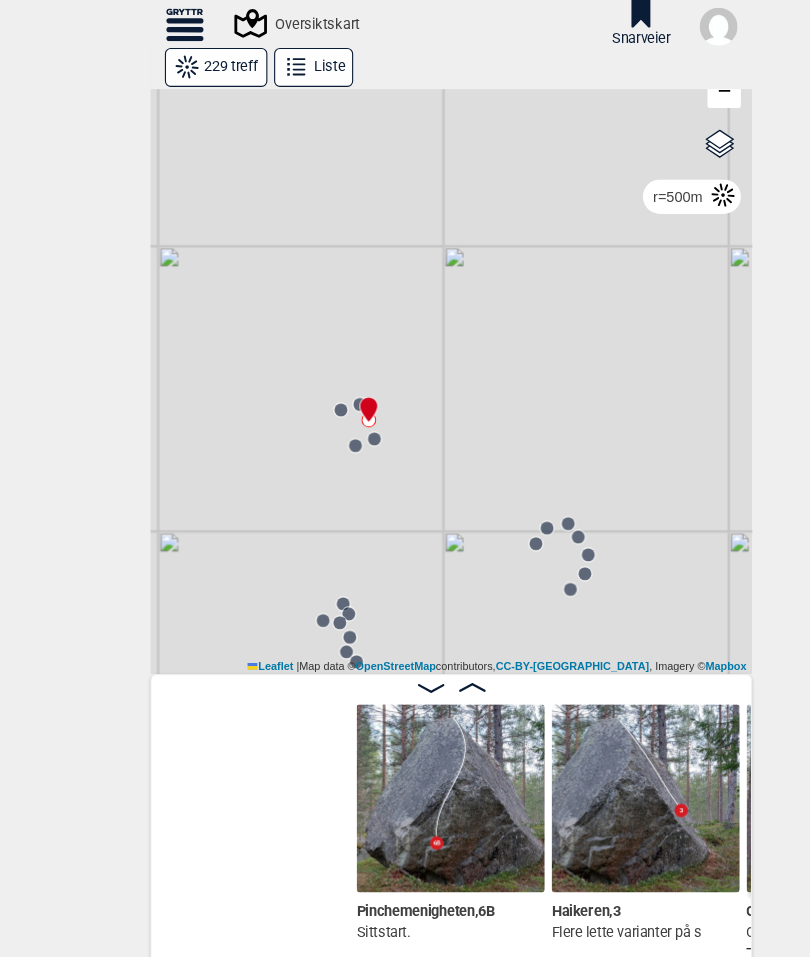 scroll, scrollTop: 0, scrollLeft: 12687, axis: horizontal 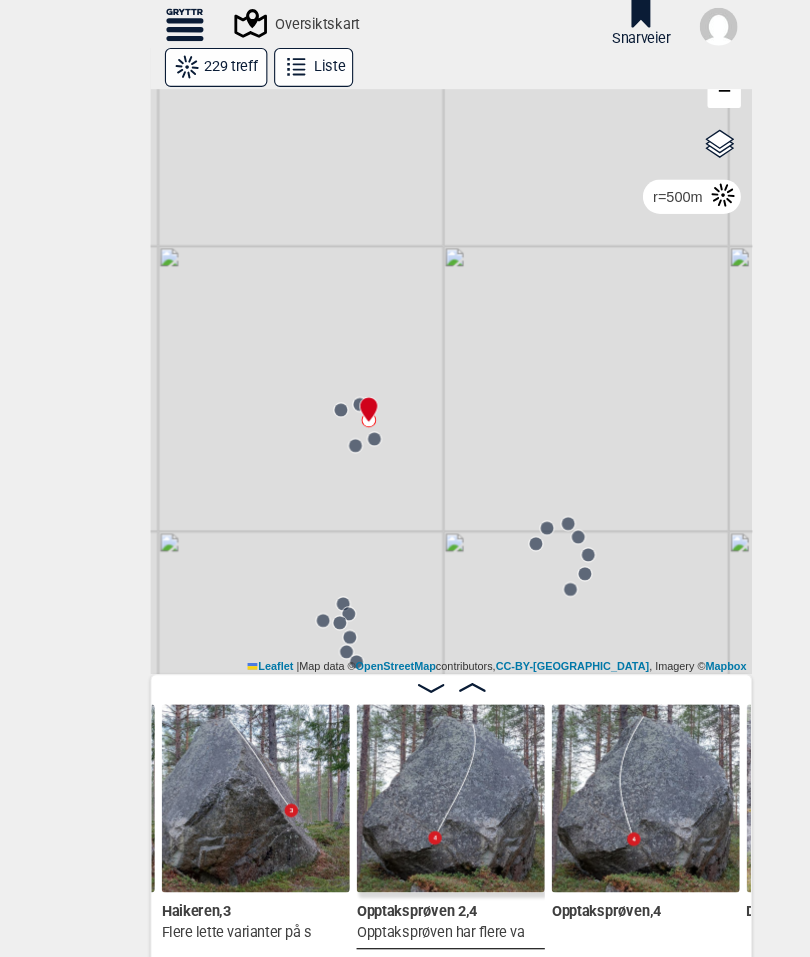 click at bounding box center (327, 359) 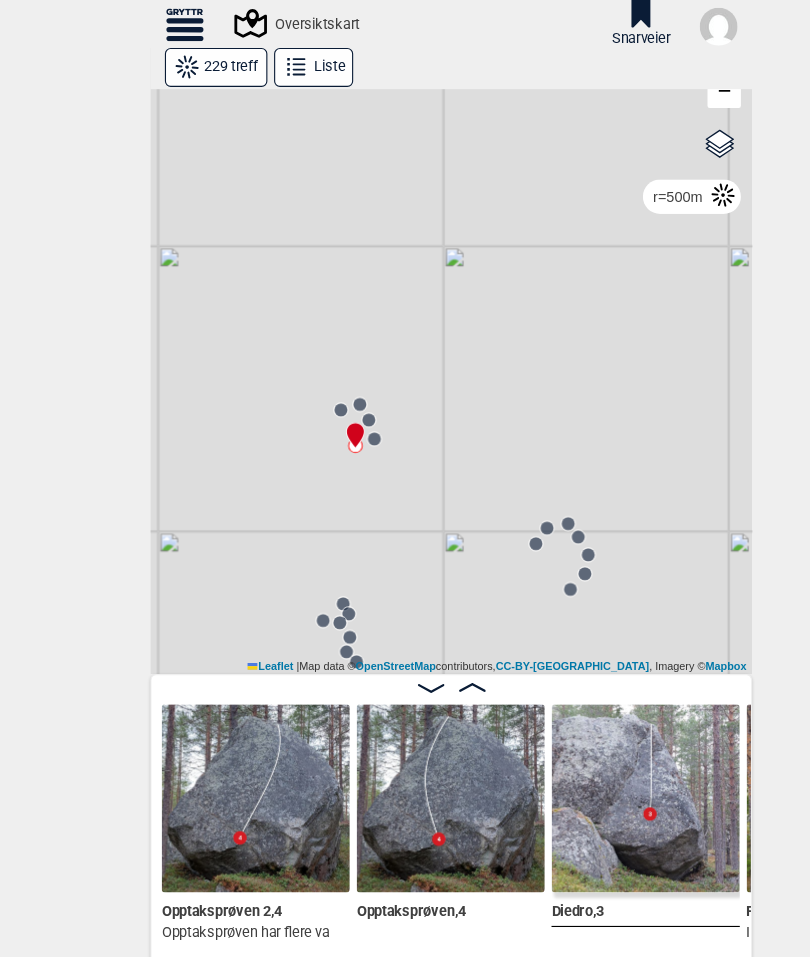 scroll, scrollTop: 0, scrollLeft: 13037, axis: horizontal 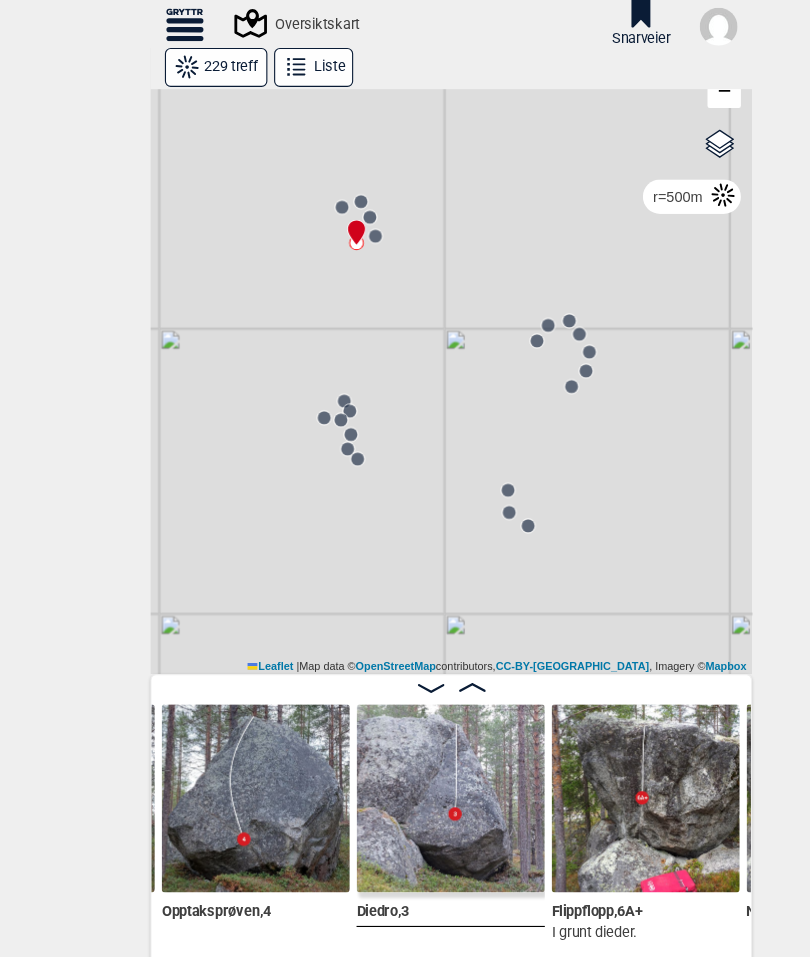click 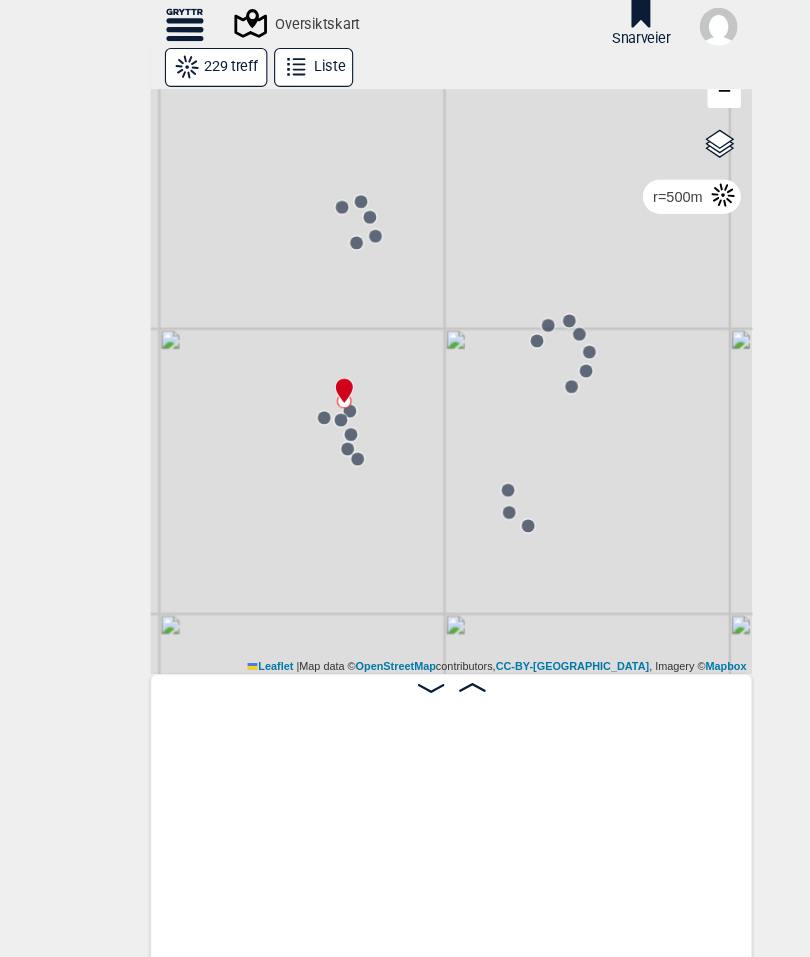scroll, scrollTop: 0, scrollLeft: 16326, axis: horizontal 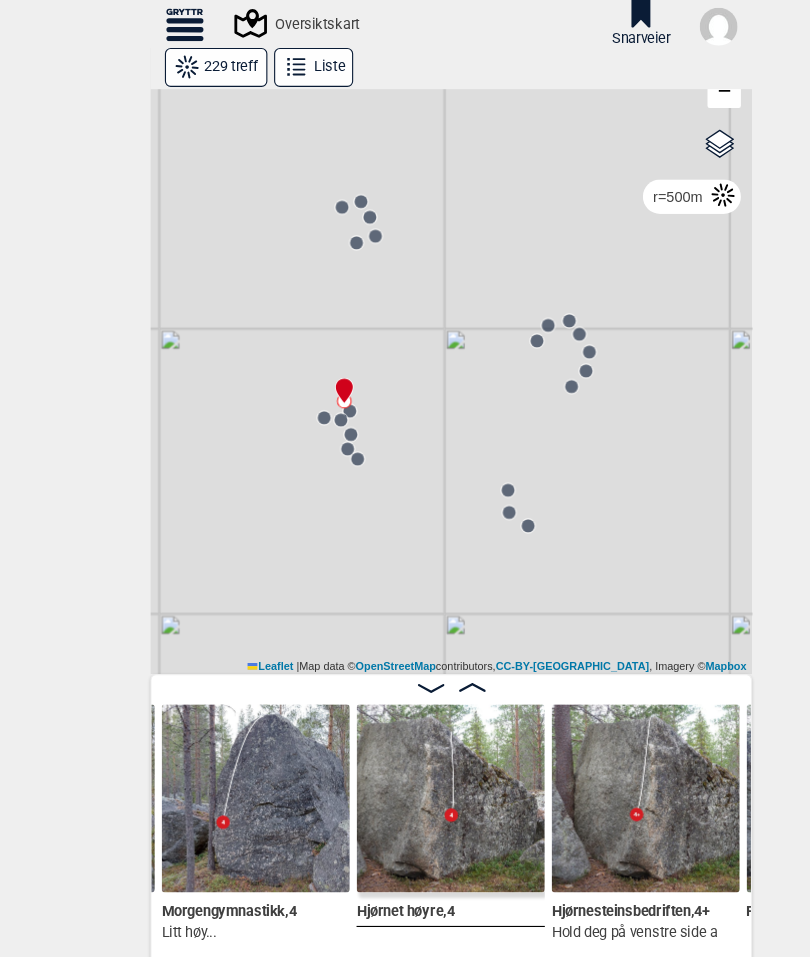click 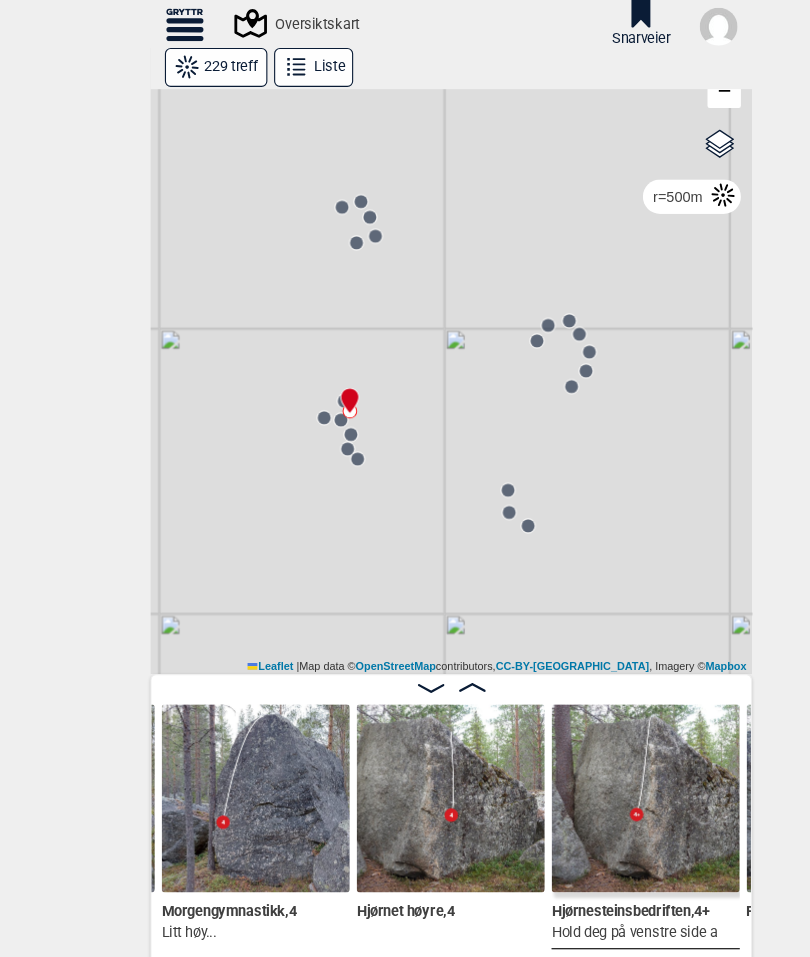scroll, scrollTop: 0, scrollLeft: 16501, axis: horizontal 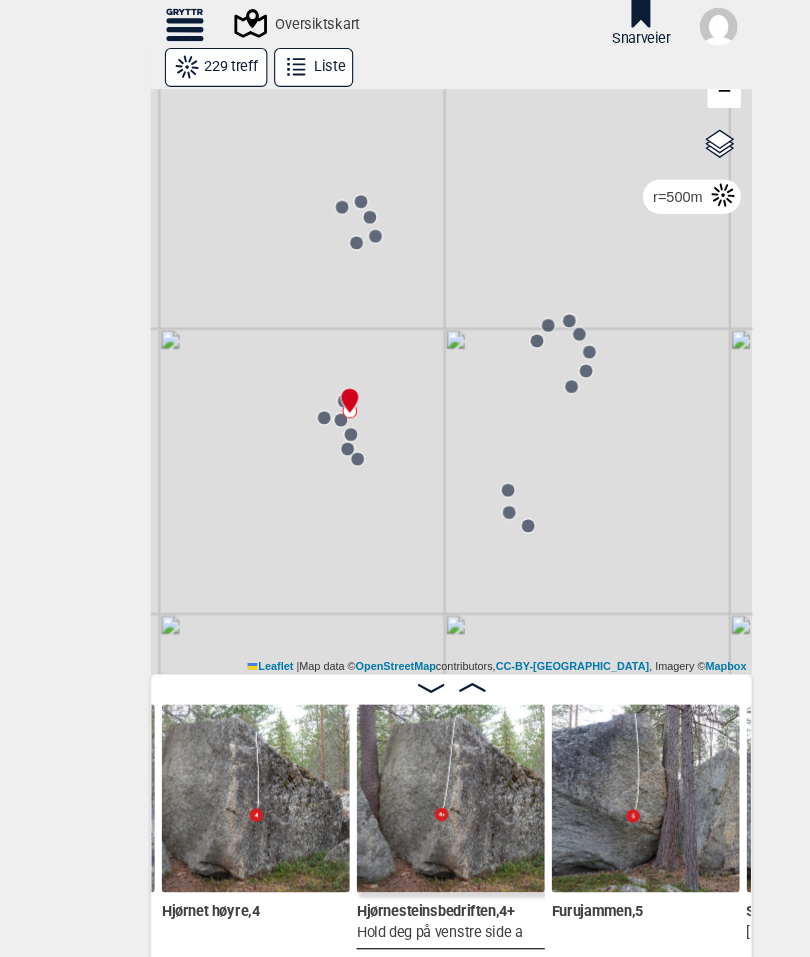 click at bounding box center [310, 351] 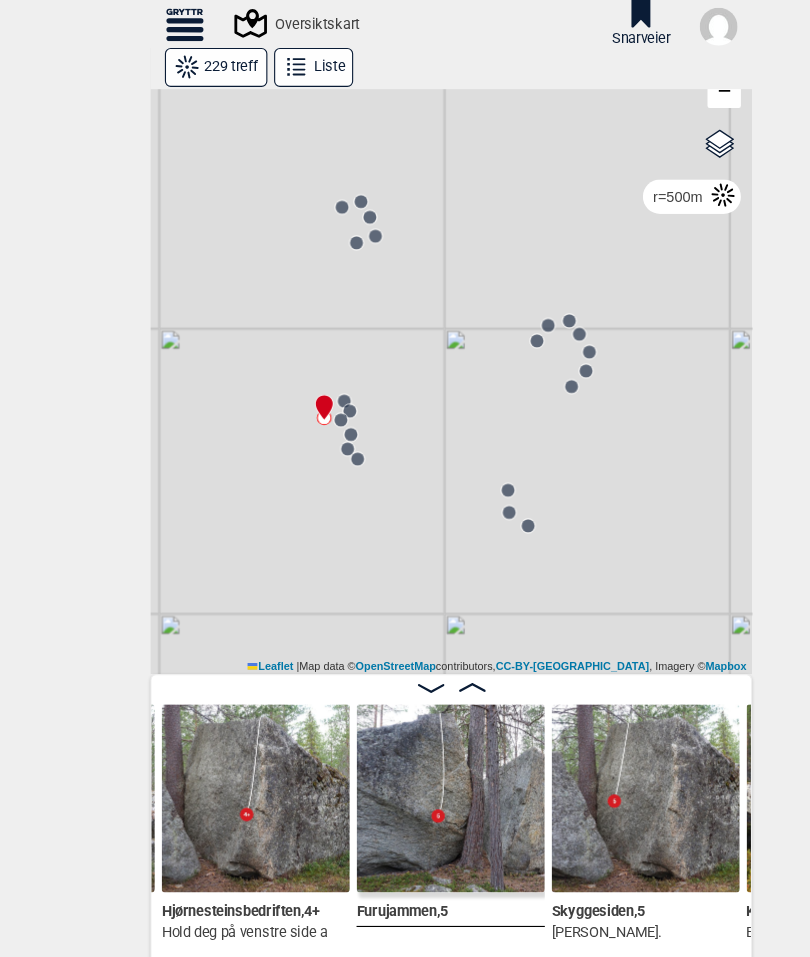 click 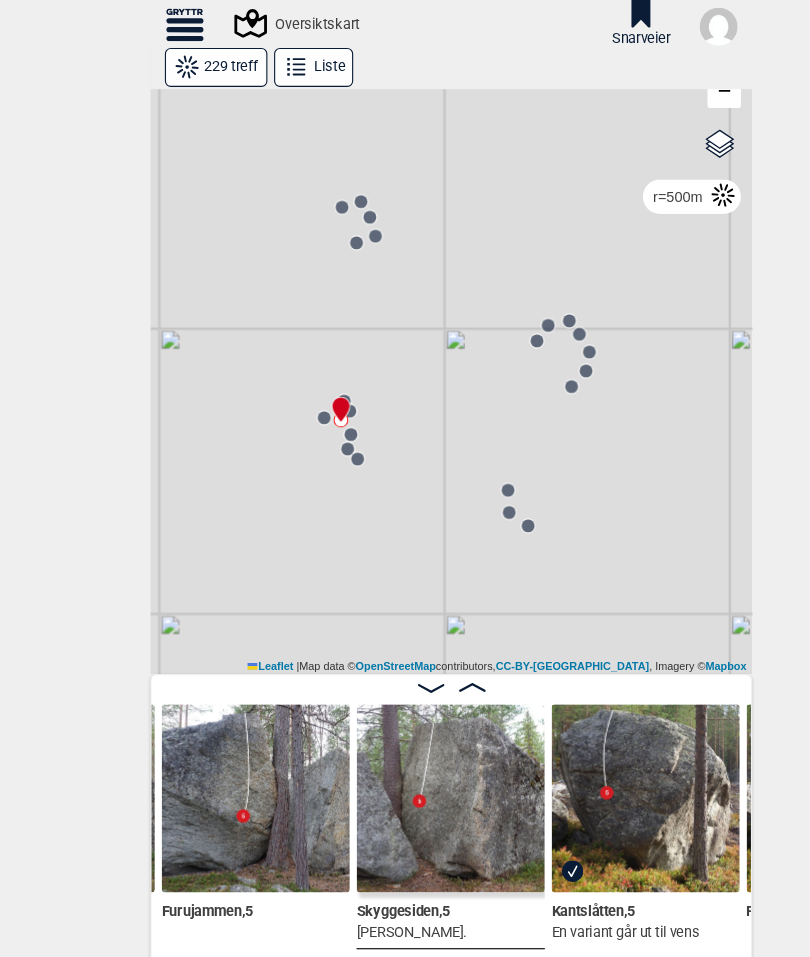 click 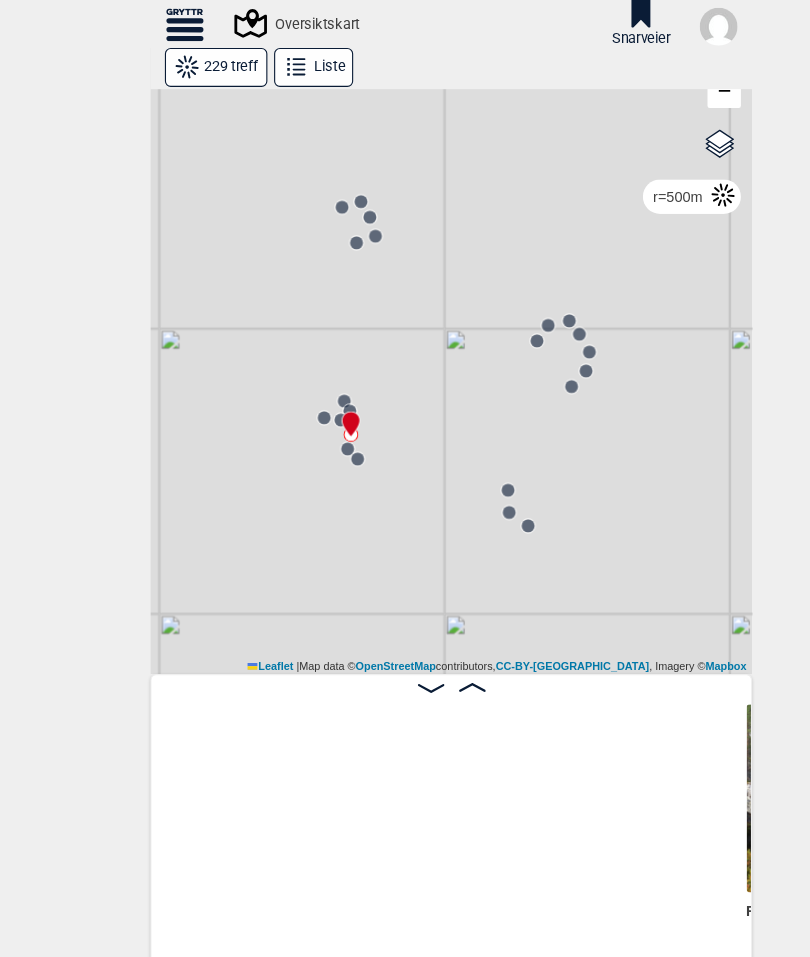 scroll, scrollTop: 0, scrollLeft: 17551, axis: horizontal 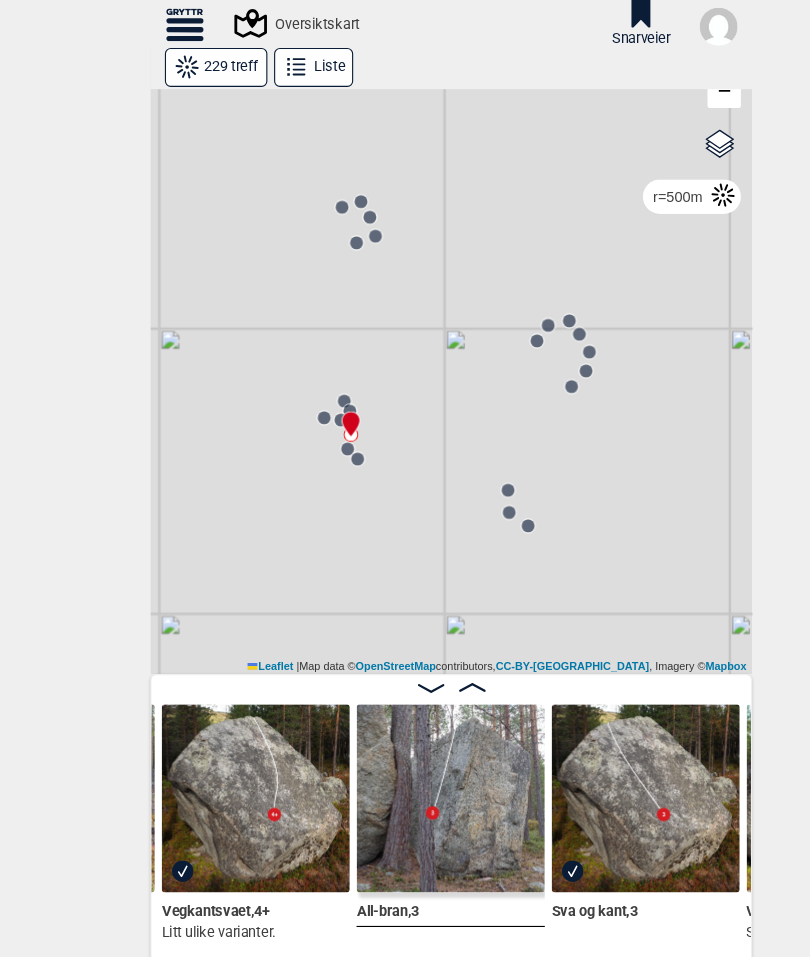 click 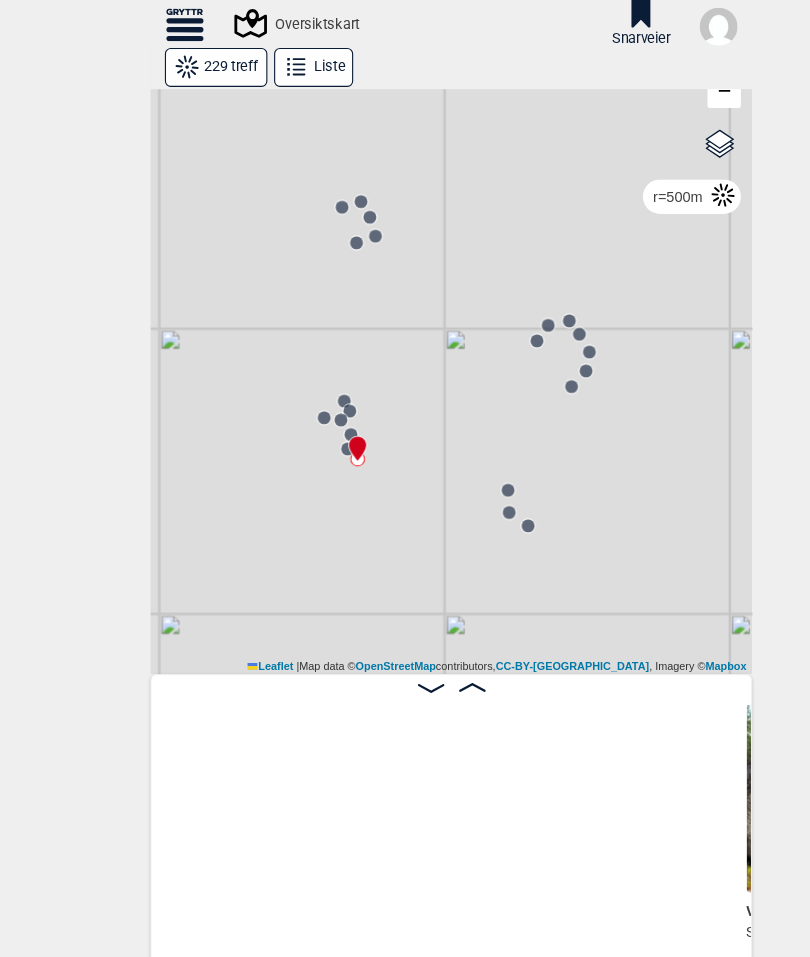 scroll, scrollTop: 0, scrollLeft: 18251, axis: horizontal 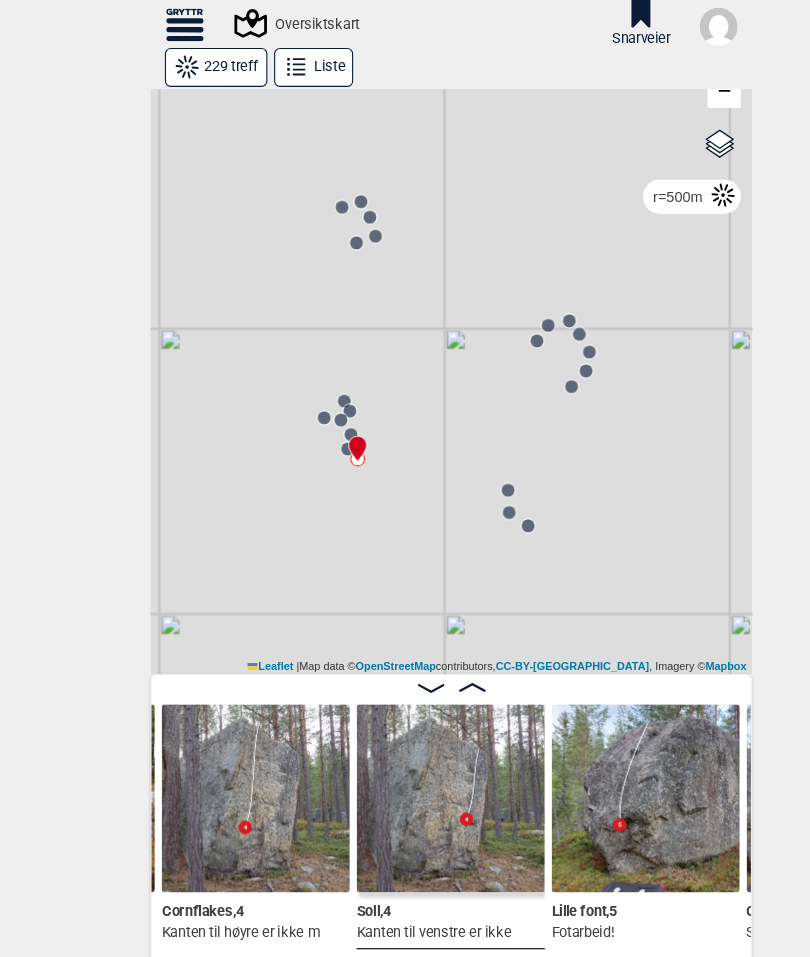 click at bounding box center (317, 394) 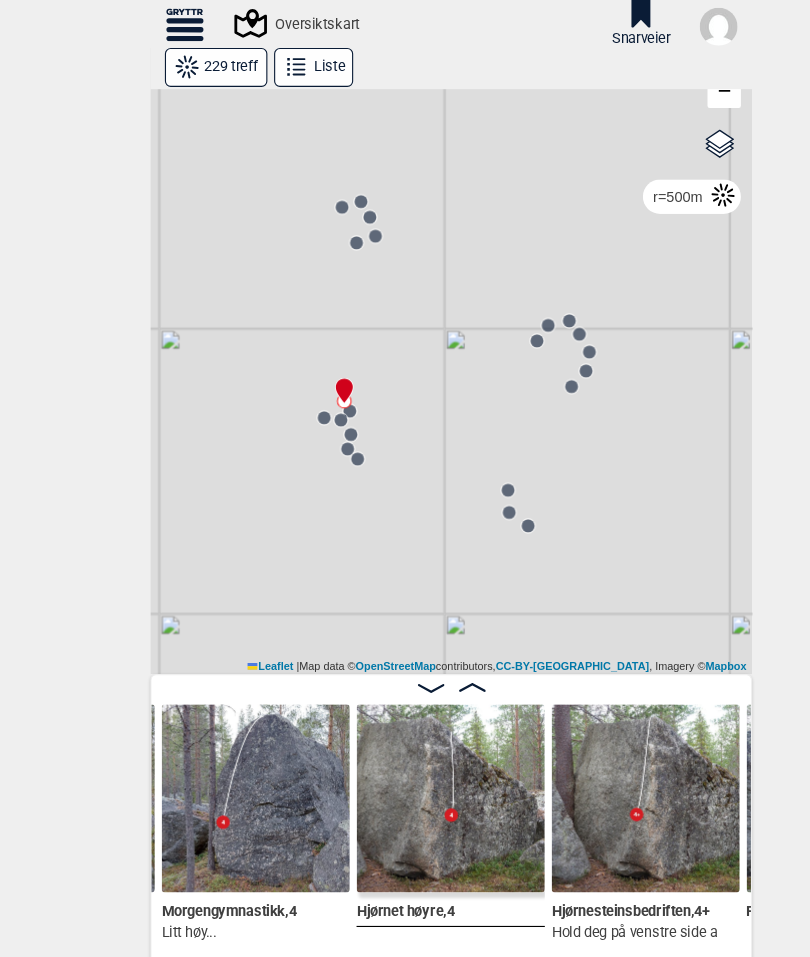click 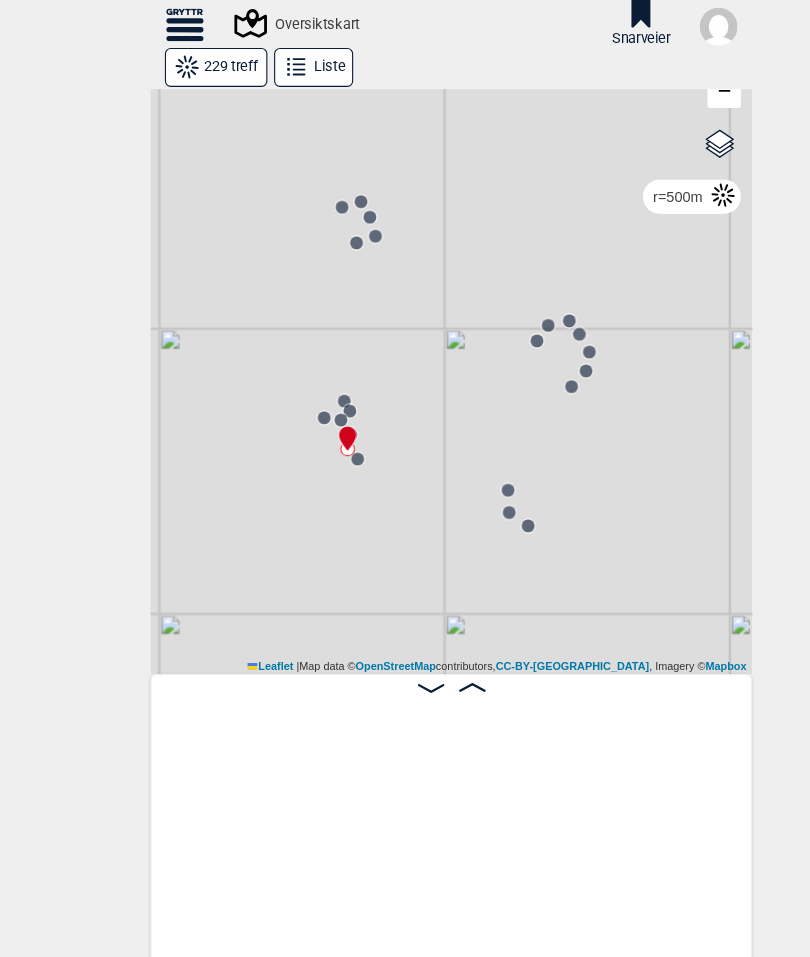 scroll, scrollTop: 0, scrollLeft: 18076, axis: horizontal 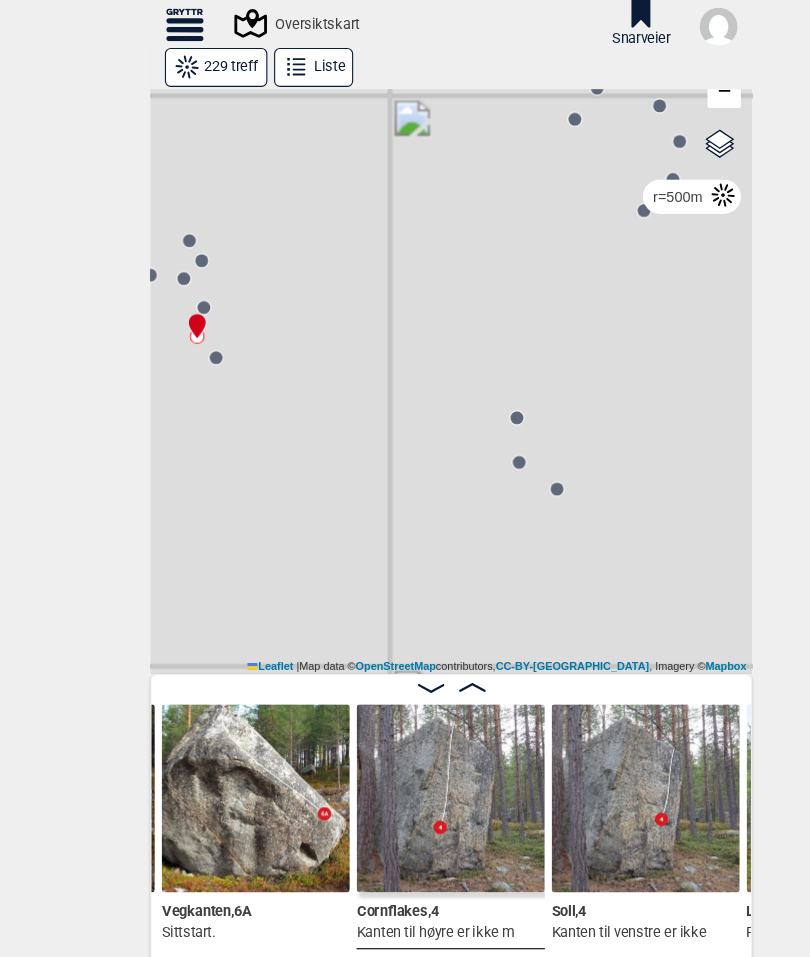 click 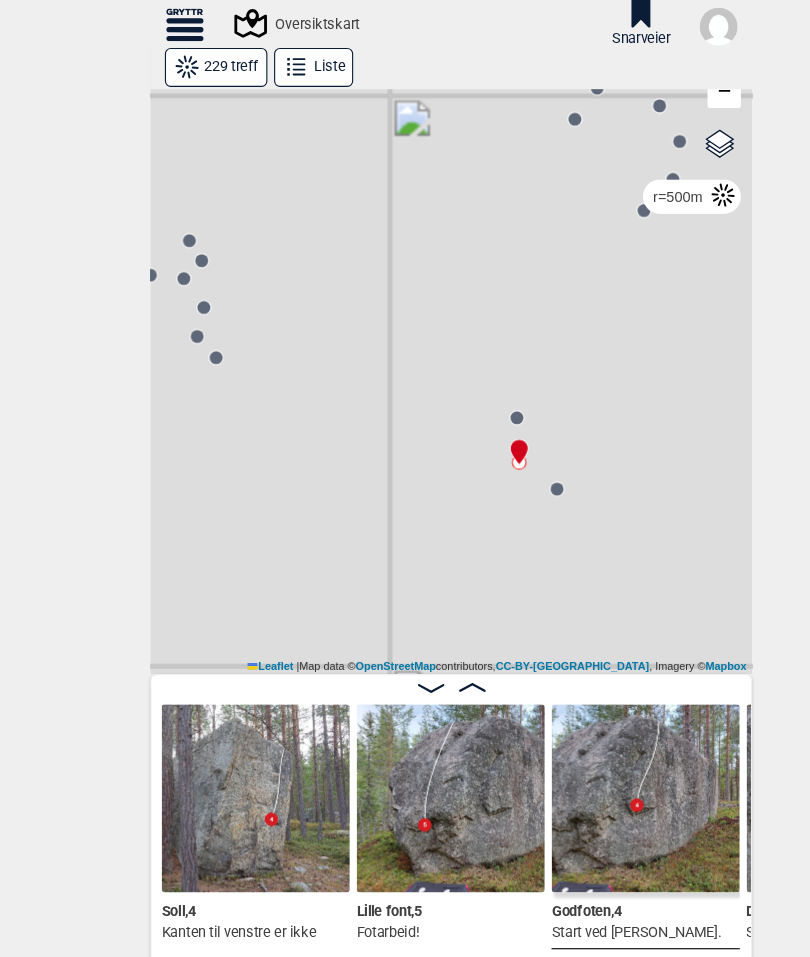 scroll, scrollTop: 0, scrollLeft: 18601, axis: horizontal 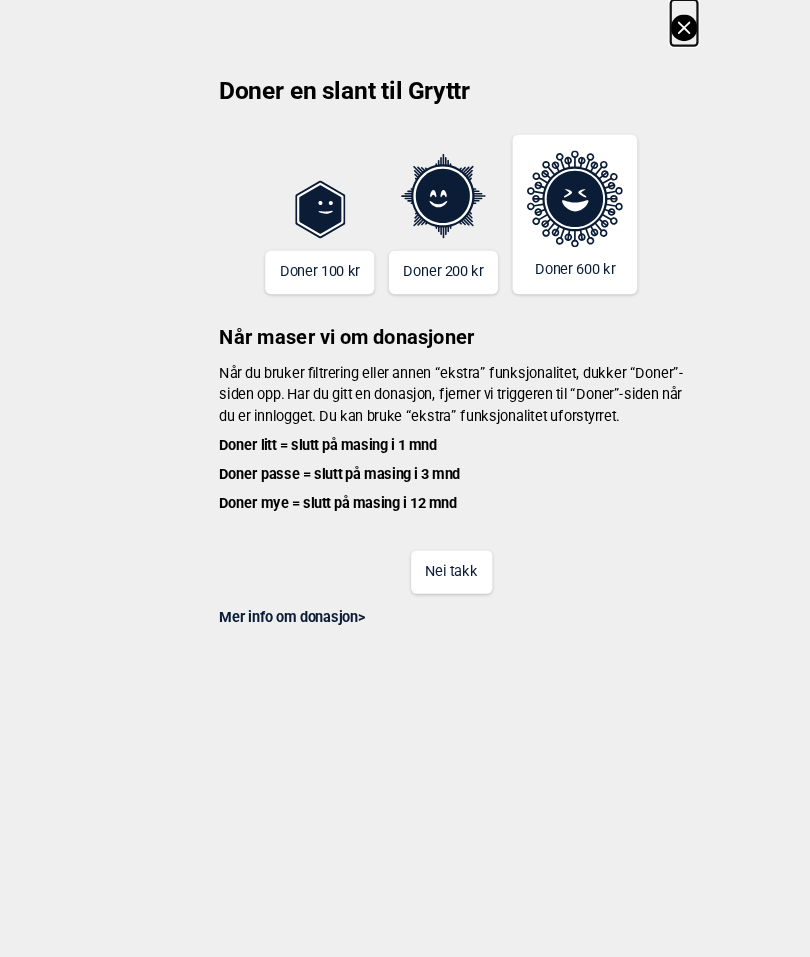 click 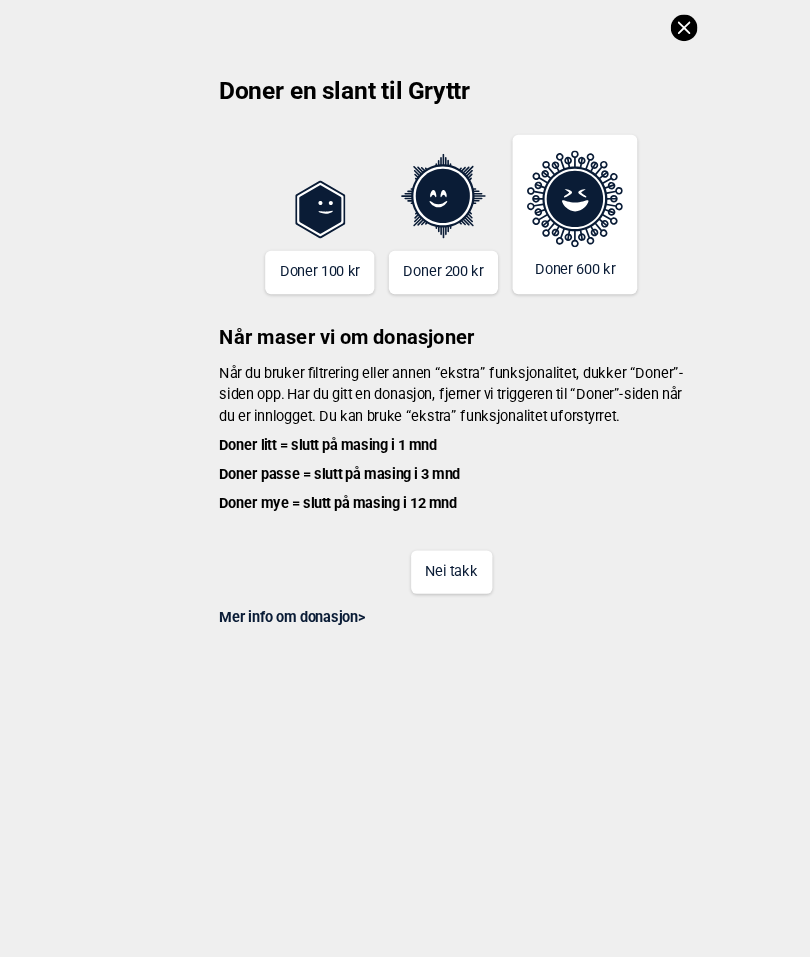 scroll, scrollTop: 0, scrollLeft: 16900, axis: horizontal 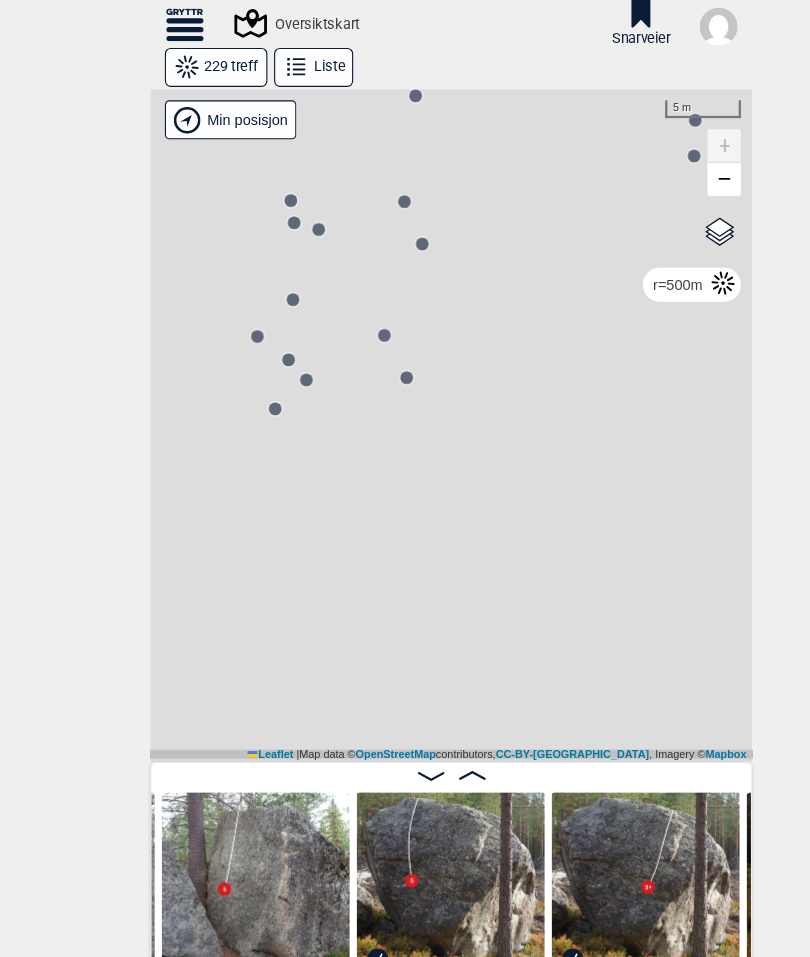 click 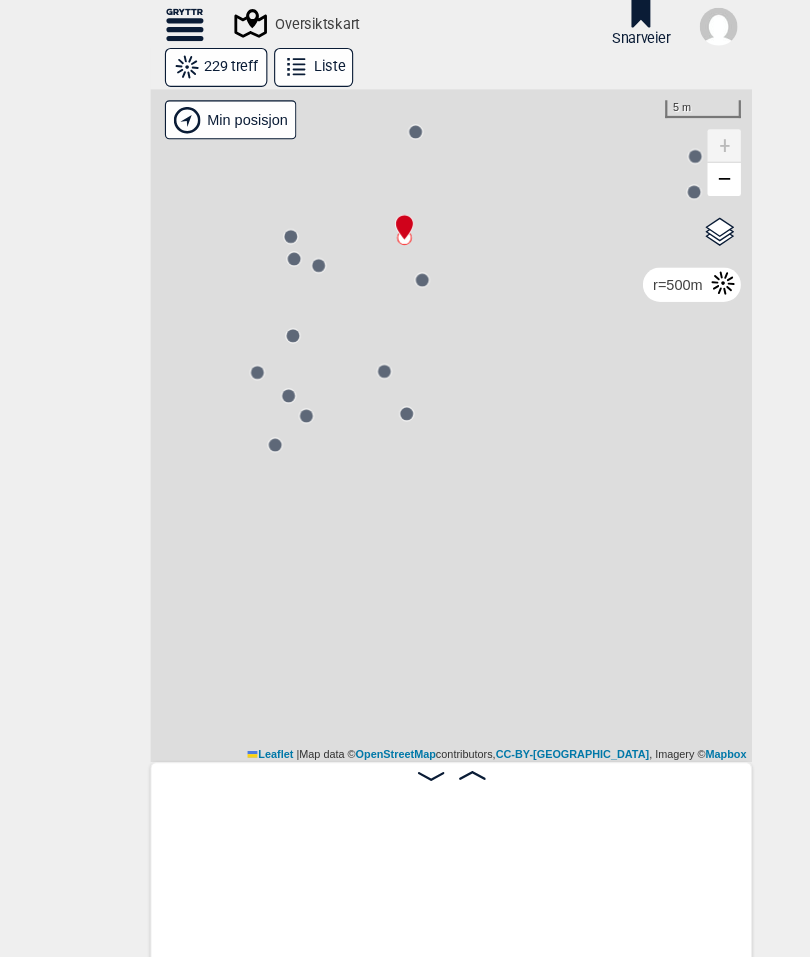 scroll, scrollTop: 0, scrollLeft: 32647, axis: horizontal 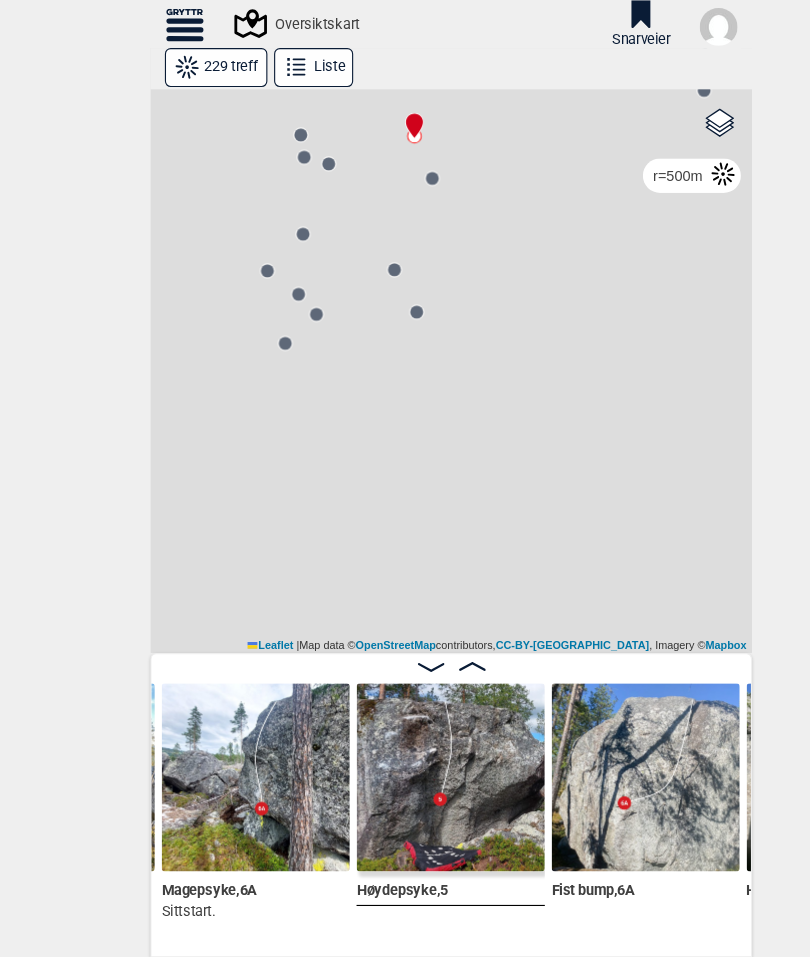 click 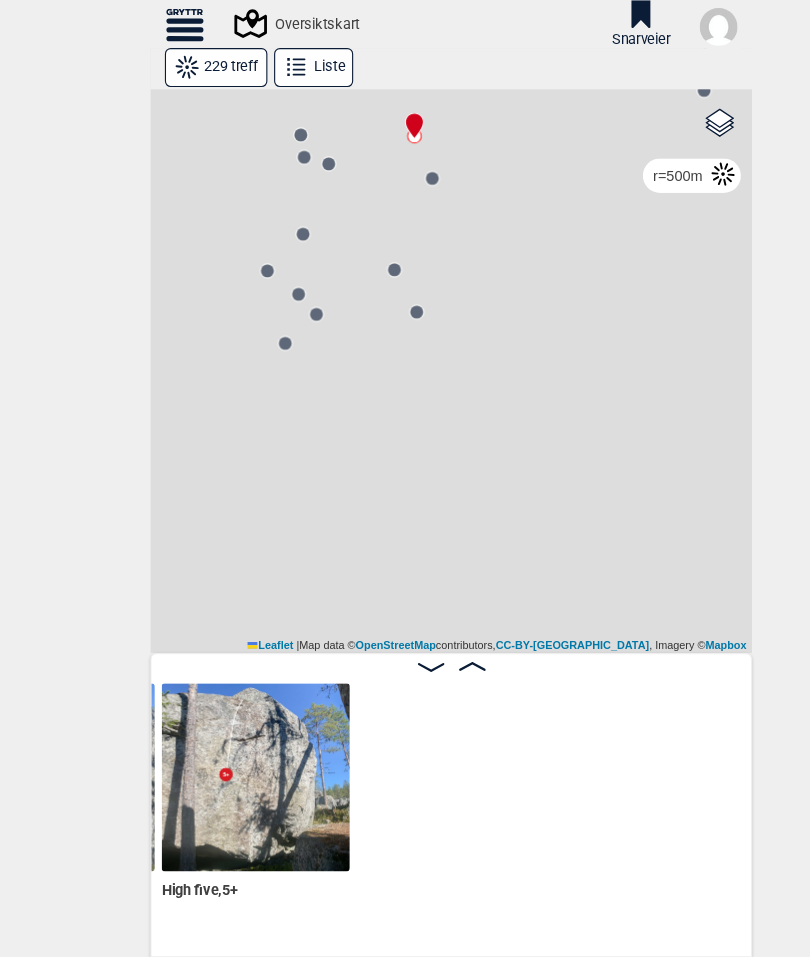 scroll, scrollTop: 0, scrollLeft: 33172, axis: horizontal 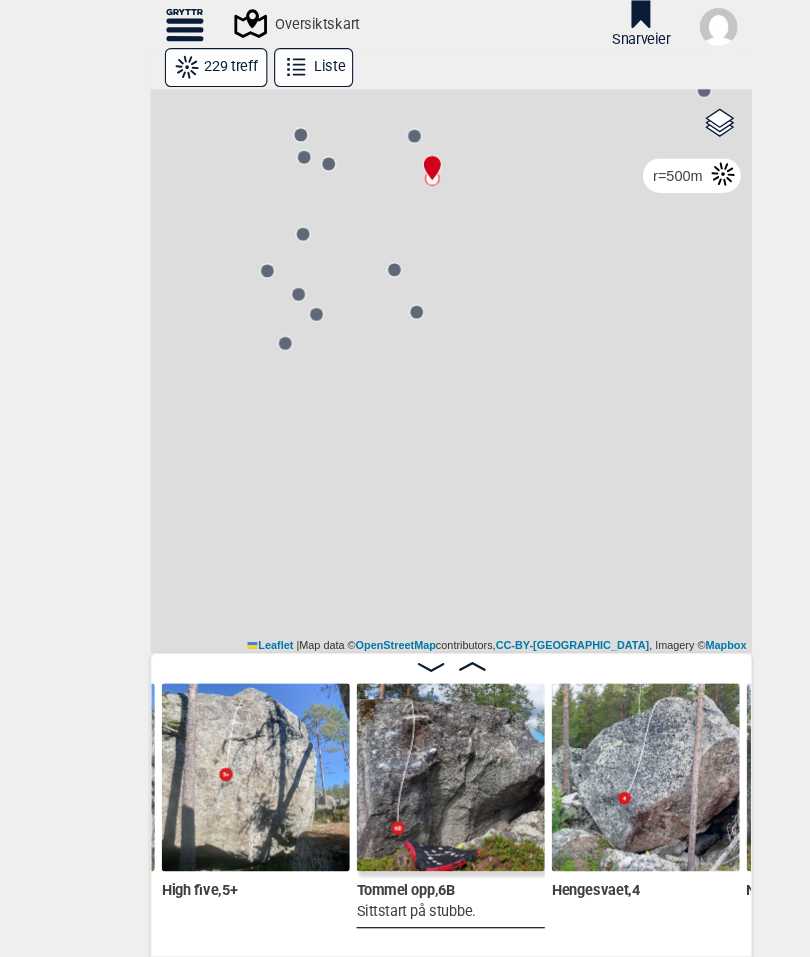 click 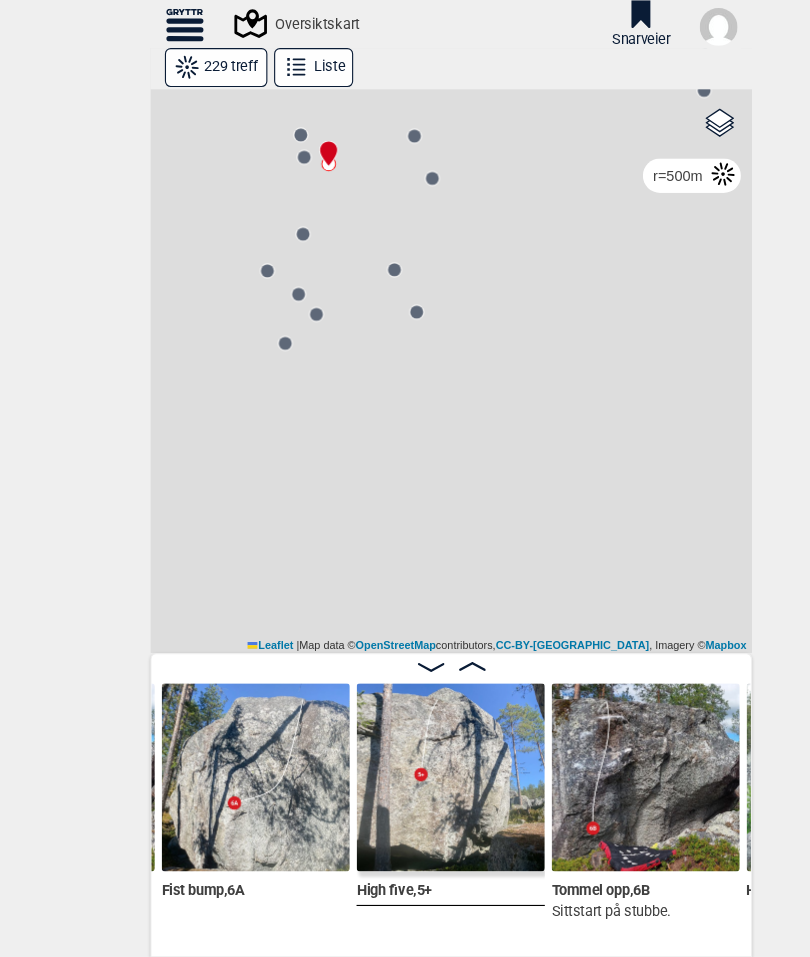 click 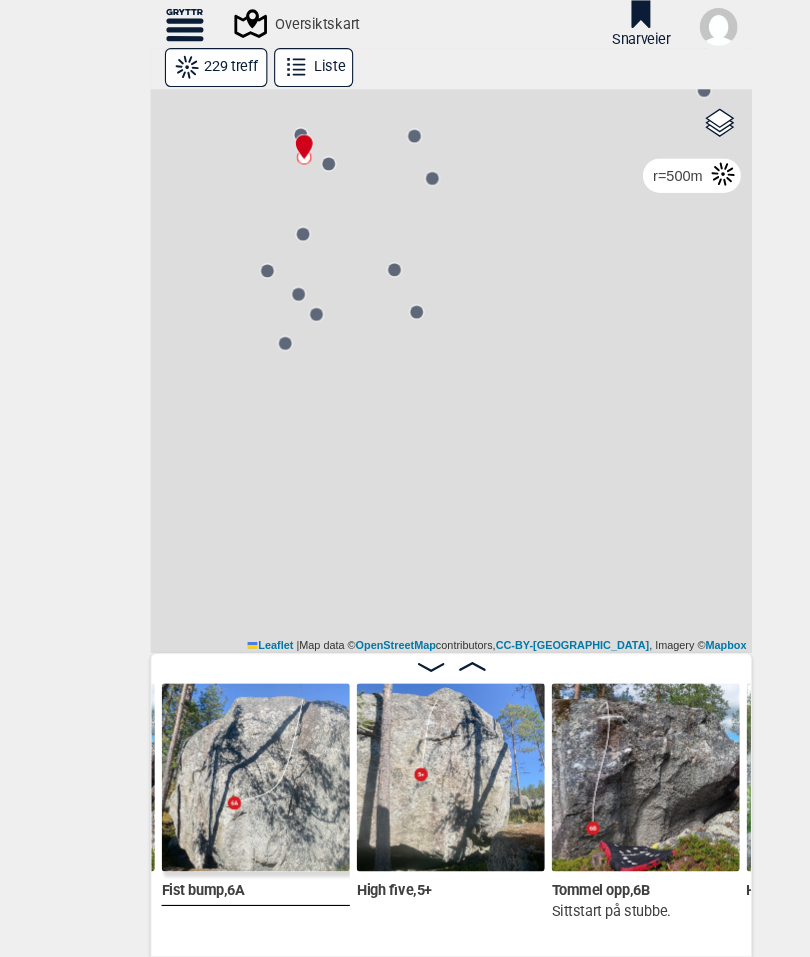 scroll, scrollTop: 0, scrollLeft: 32822, axis: horizontal 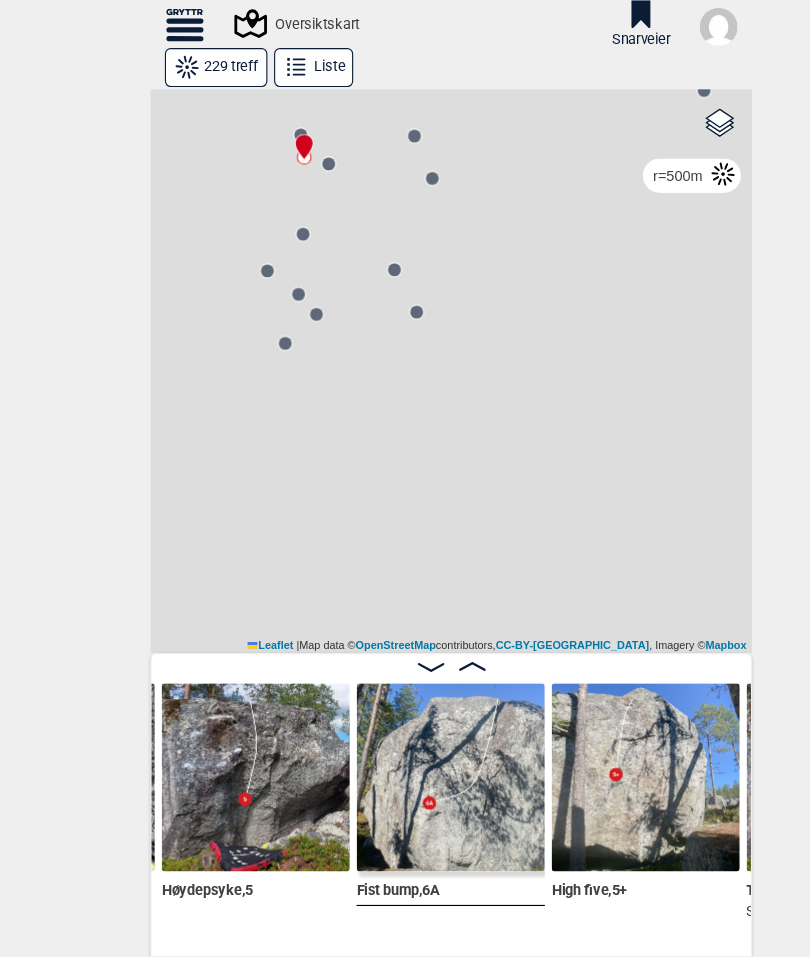 click on "Gol
[GEOGRAPHIC_DATA]
Kolomoen
[GEOGRAPHIC_DATA]
[GEOGRAPHIC_DATA][PERSON_NAME][GEOGRAPHIC_DATA]
[GEOGRAPHIC_DATA]
[GEOGRAPHIC_DATA]
Efteløt
[GEOGRAPHIC_DATA]
Sentrale [GEOGRAPHIC_DATA]
[GEOGRAPHIC_DATA] [PERSON_NAME]
Hønefoss
[GEOGRAPHIC_DATA]/[GEOGRAPHIC_DATA]
Grefsen
[GEOGRAPHIC_DATA]
[GEOGRAPHIC_DATA] syd
Enebakk
[GEOGRAPHIC_DATA]
Ås
Ski
Son" at bounding box center (405, 284) 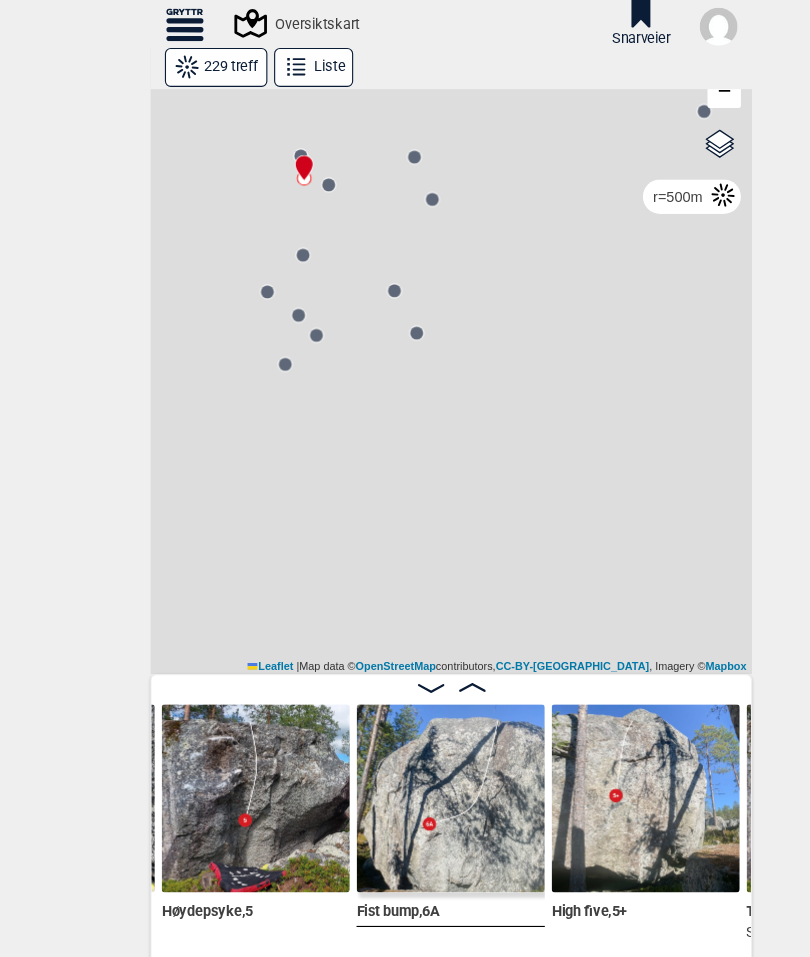 click 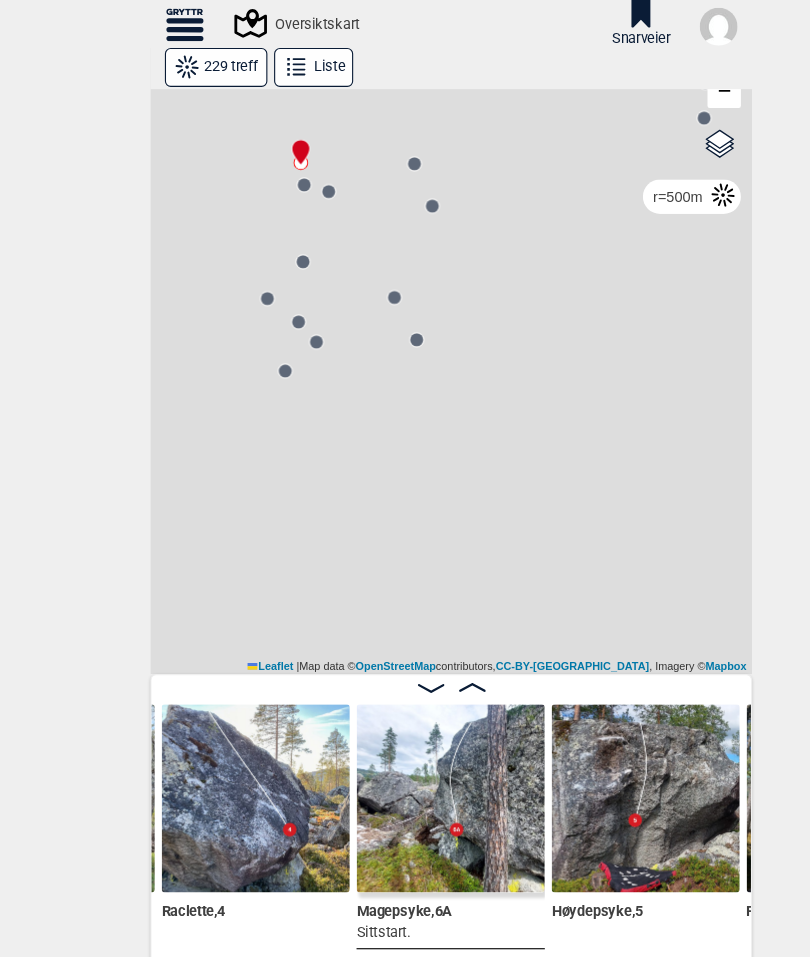 click on "Gol
[GEOGRAPHIC_DATA]
Kolomoen
[GEOGRAPHIC_DATA]
[GEOGRAPHIC_DATA][PERSON_NAME][GEOGRAPHIC_DATA]
[GEOGRAPHIC_DATA]
[GEOGRAPHIC_DATA]
Efteløt
[GEOGRAPHIC_DATA]
Sentrale [GEOGRAPHIC_DATA]
[GEOGRAPHIC_DATA] [PERSON_NAME]
Hønefoss
[GEOGRAPHIC_DATA]/[GEOGRAPHIC_DATA]
Grefsen
[GEOGRAPHIC_DATA]
[GEOGRAPHIC_DATA] syd
Enebakk
[GEOGRAPHIC_DATA]
Ås
Ski
Son" at bounding box center (405, 303) 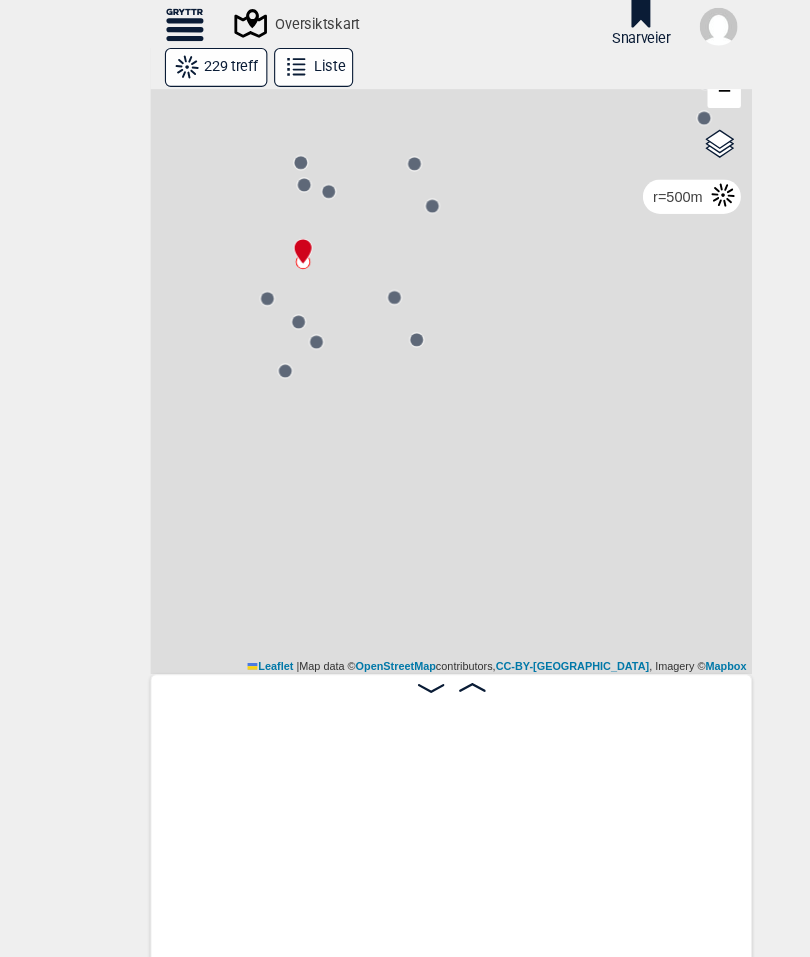 scroll, scrollTop: 0, scrollLeft: 33528, axis: horizontal 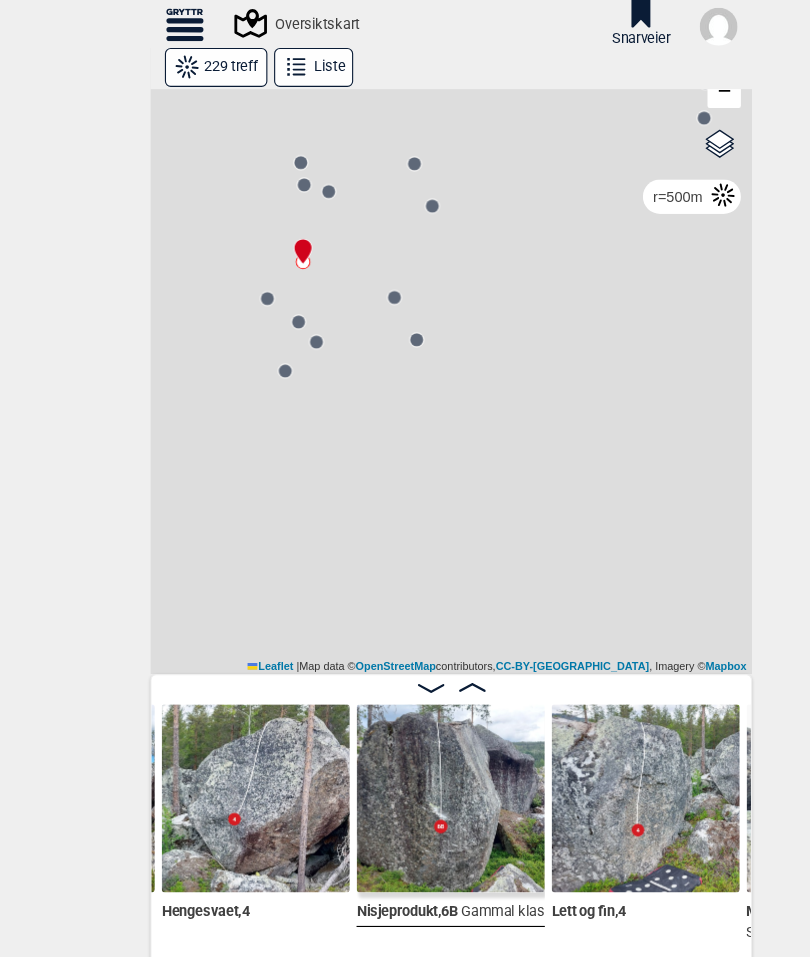 click 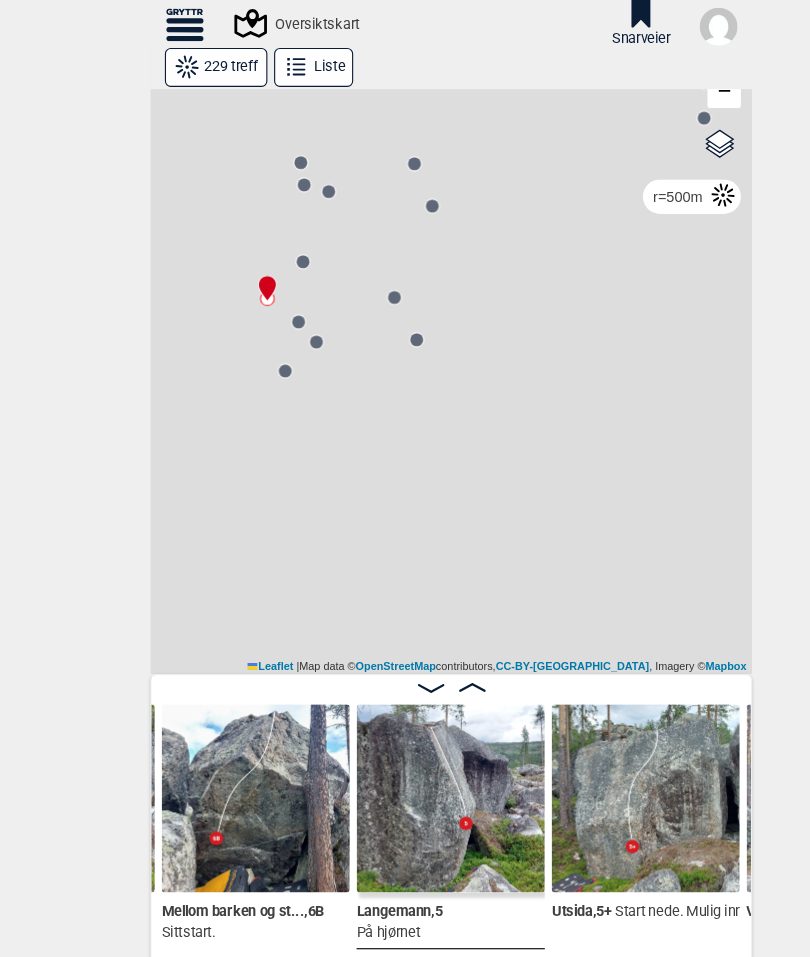 click 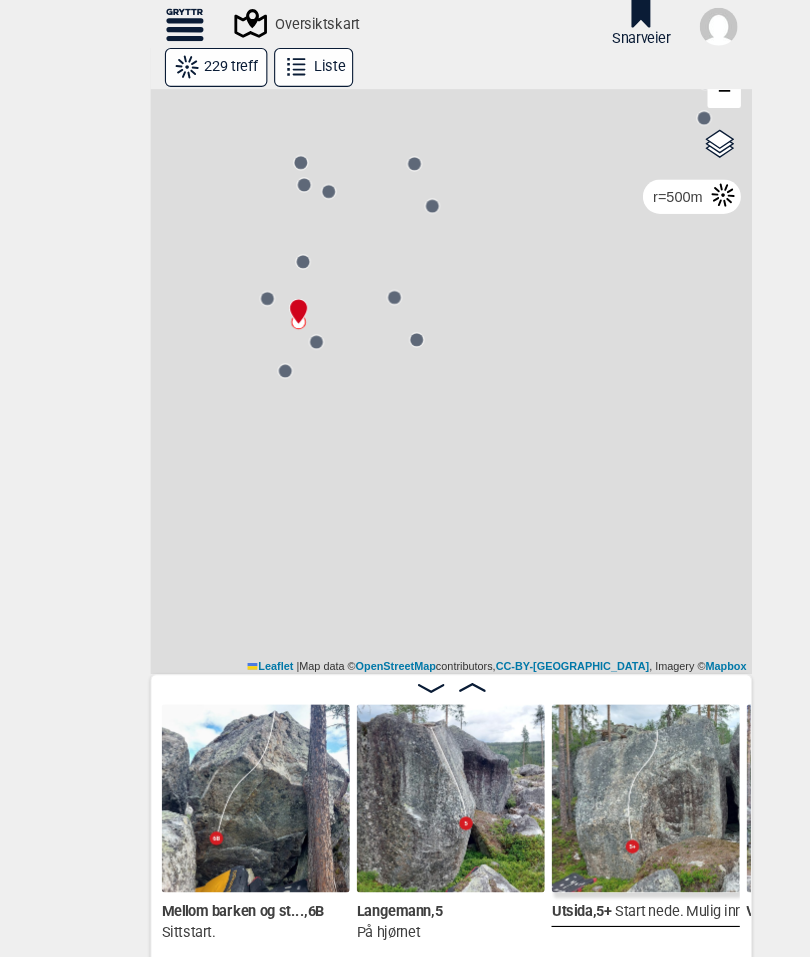 scroll, scrollTop: 0, scrollLeft: 34228, axis: horizontal 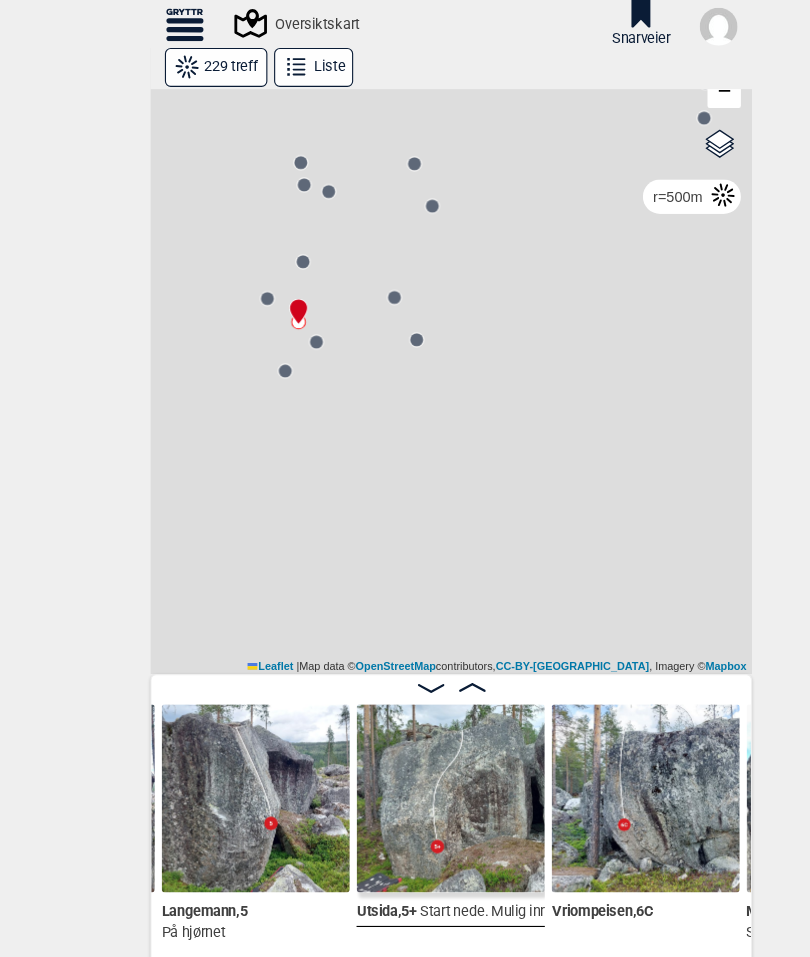 click on "Gol
Ål
Kolomoen
Vallset
Tangen
Sørli
Åsbygda
Kongsberg
Efteløt
Østmarka nord
Sentrale Østmarka
Østmarka syd
Tokerud
Hønefoss
Bærum/Kolsås
Grefsen
Nesodden
Oslo syd
Enebakk
Drøbak
Ås
Ski
Son" at bounding box center [405, 303] 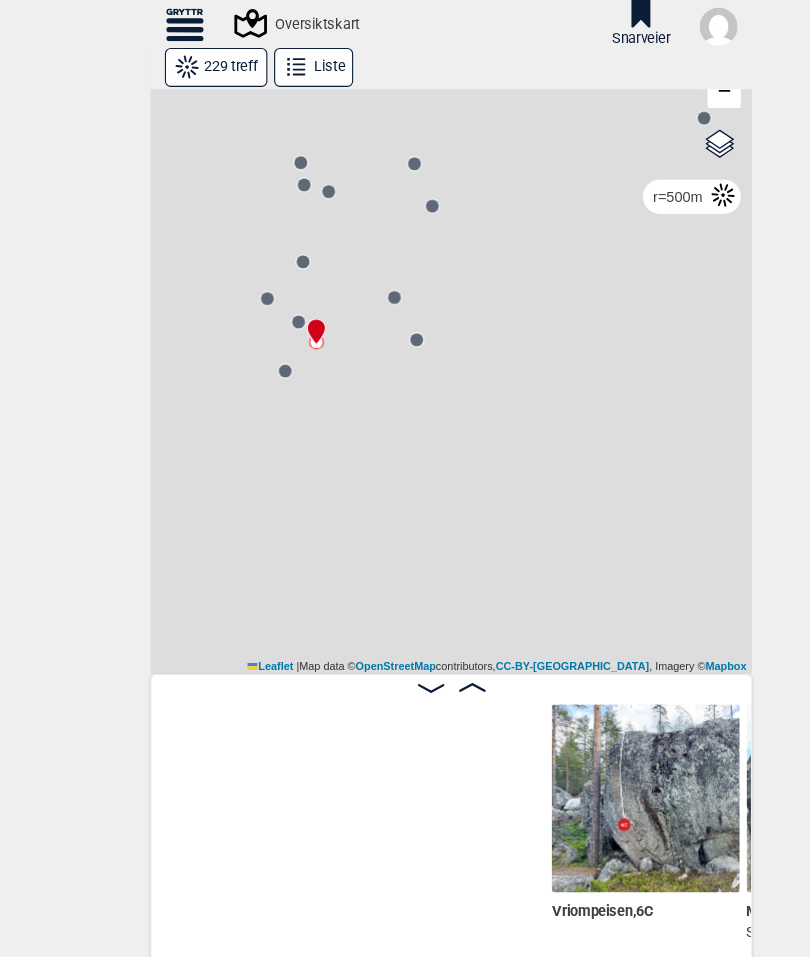 scroll, scrollTop: 0, scrollLeft: 34753, axis: horizontal 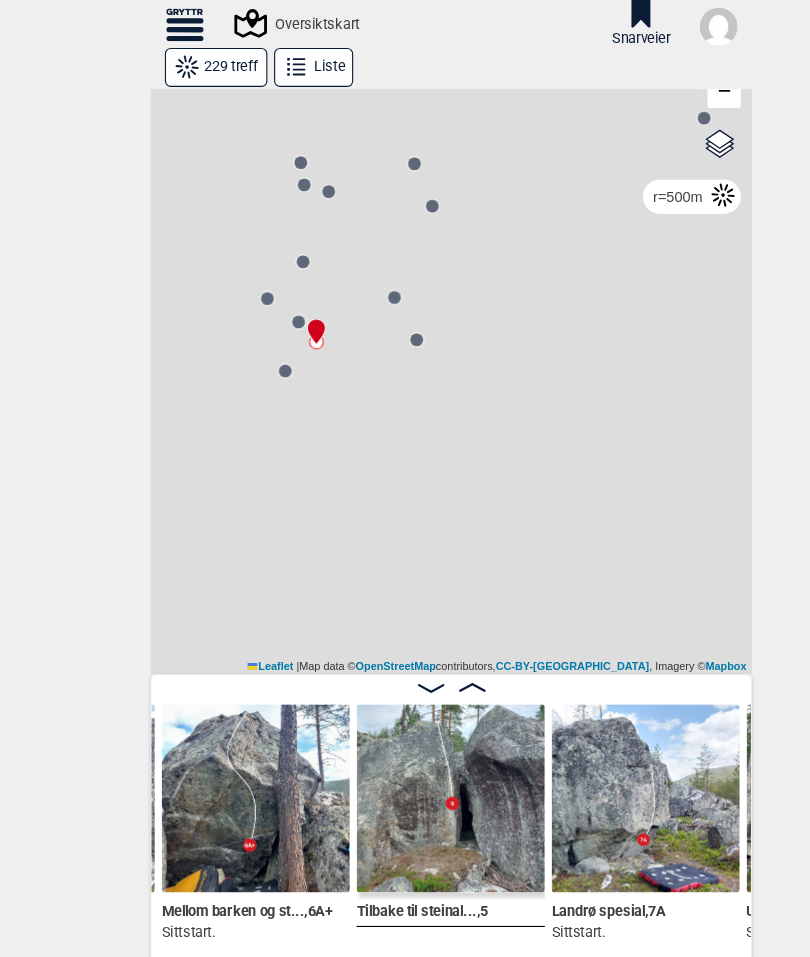 click 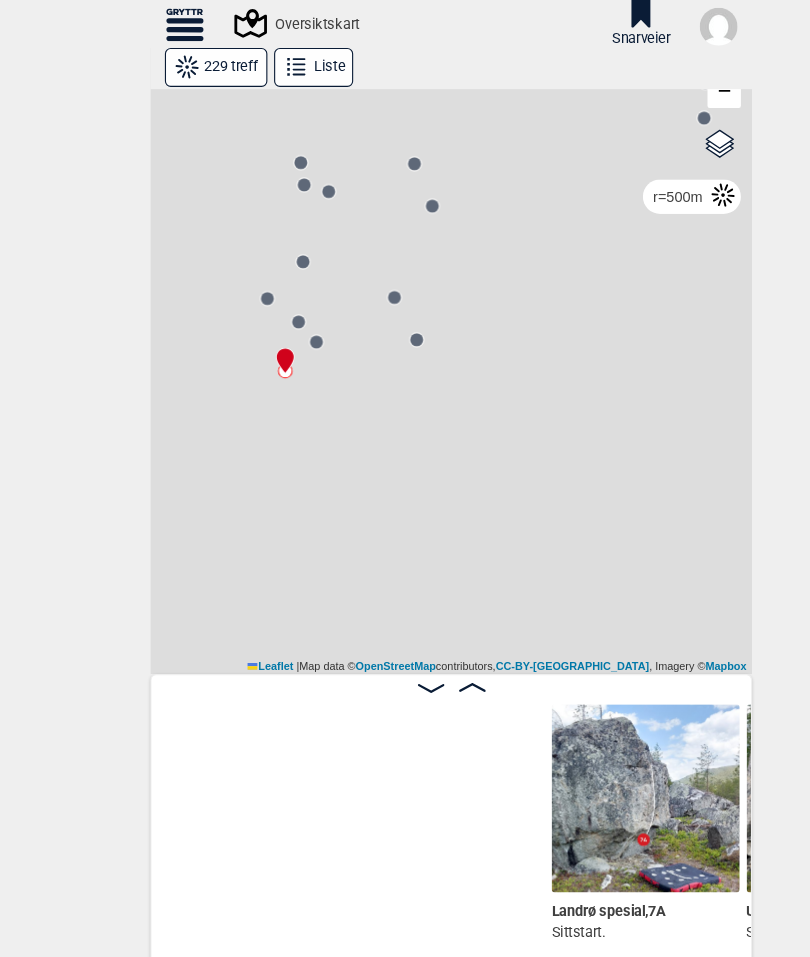 scroll, scrollTop: 0, scrollLeft: 35278, axis: horizontal 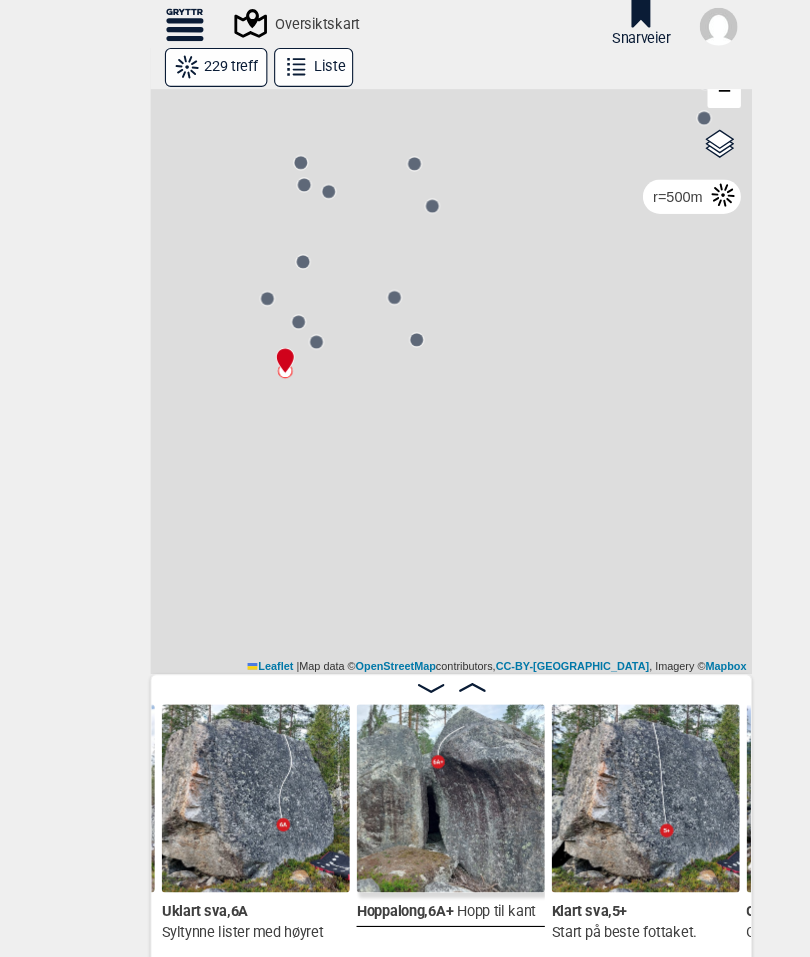 click on "Gol
Ål
Kolomoen
Vallset
Tangen
Sørli
Åsbygda
Kongsberg
Efteløt
Østmarka nord
Sentrale Østmarka
Østmarka syd
Tokerud
Hønefoss
Bærum/Kolsås
Grefsen
Nesodden
Oslo syd
Enebakk
Drøbak
Ås
Ski
Son" at bounding box center [405, 303] 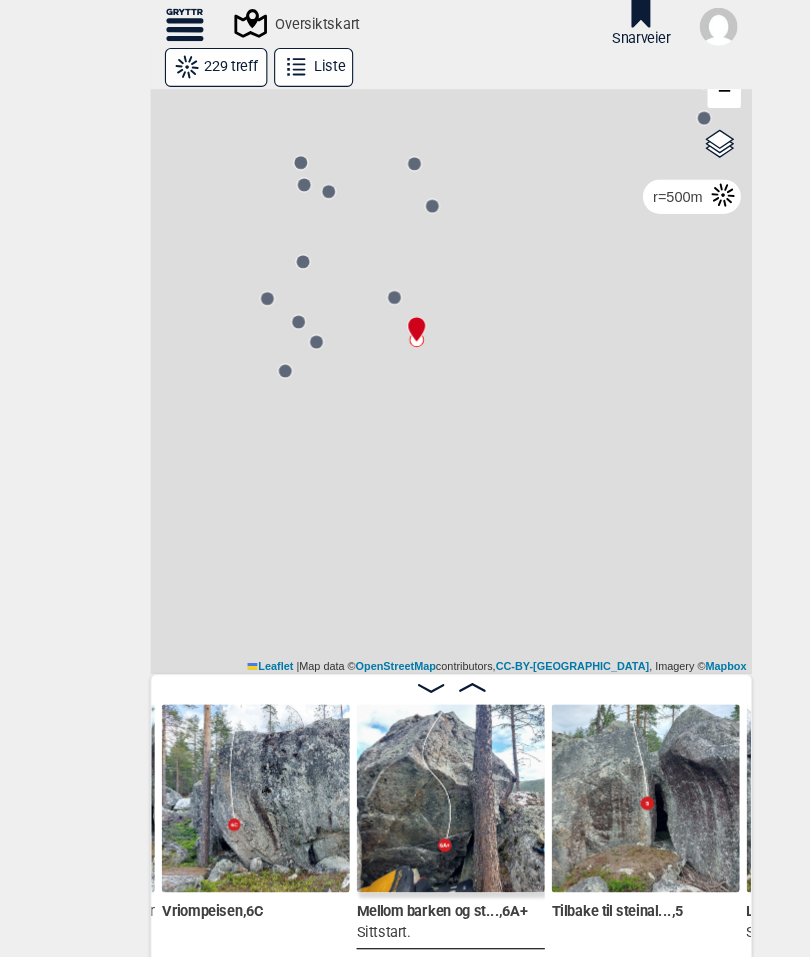 click 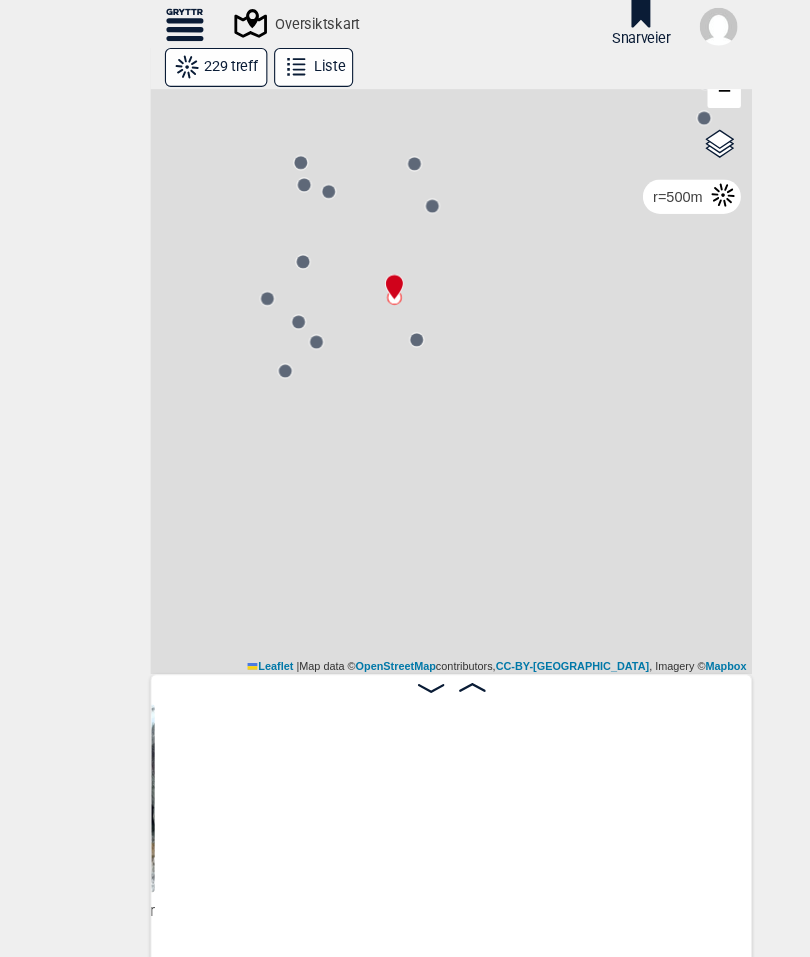 scroll, scrollTop: 0, scrollLeft: 33878, axis: horizontal 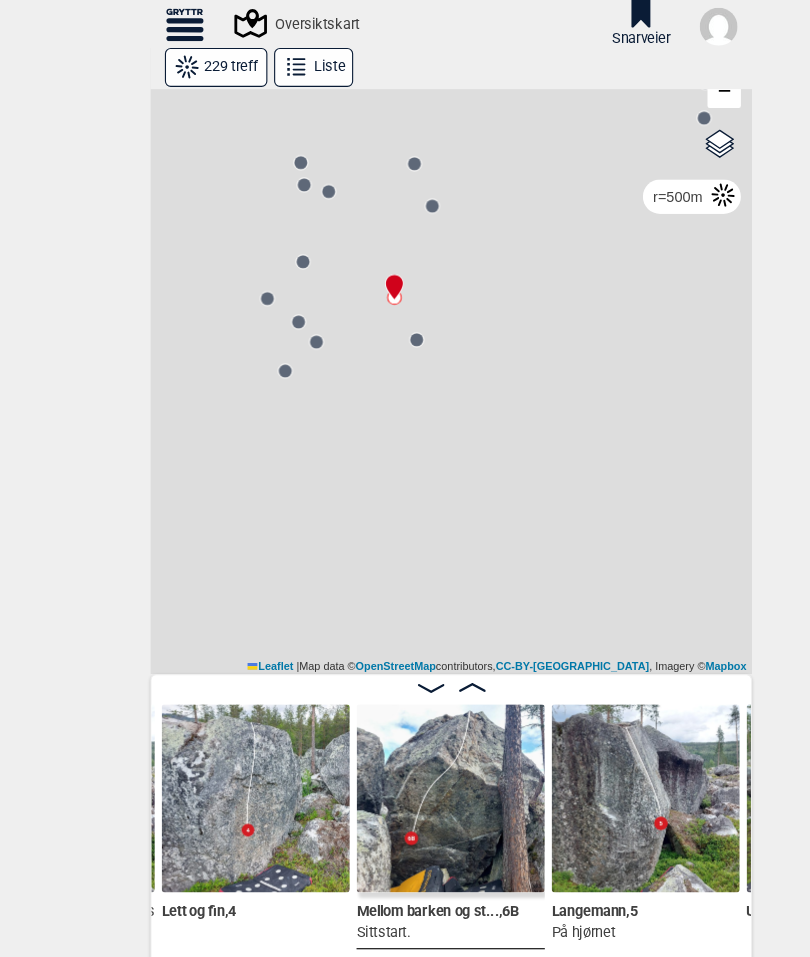 click on "Gol
Ål
Kolomoen
Vallset
Tangen
Sørli
Åsbygda
Kongsberg
Efteløt
Østmarka nord
Sentrale Østmarka
Østmarka syd
Tokerud
Hønefoss
Bærum/Kolsås
Grefsen
Nesodden
Oslo syd
Enebakk
Drøbak
Ås
Ski
Son" at bounding box center (405, 303) 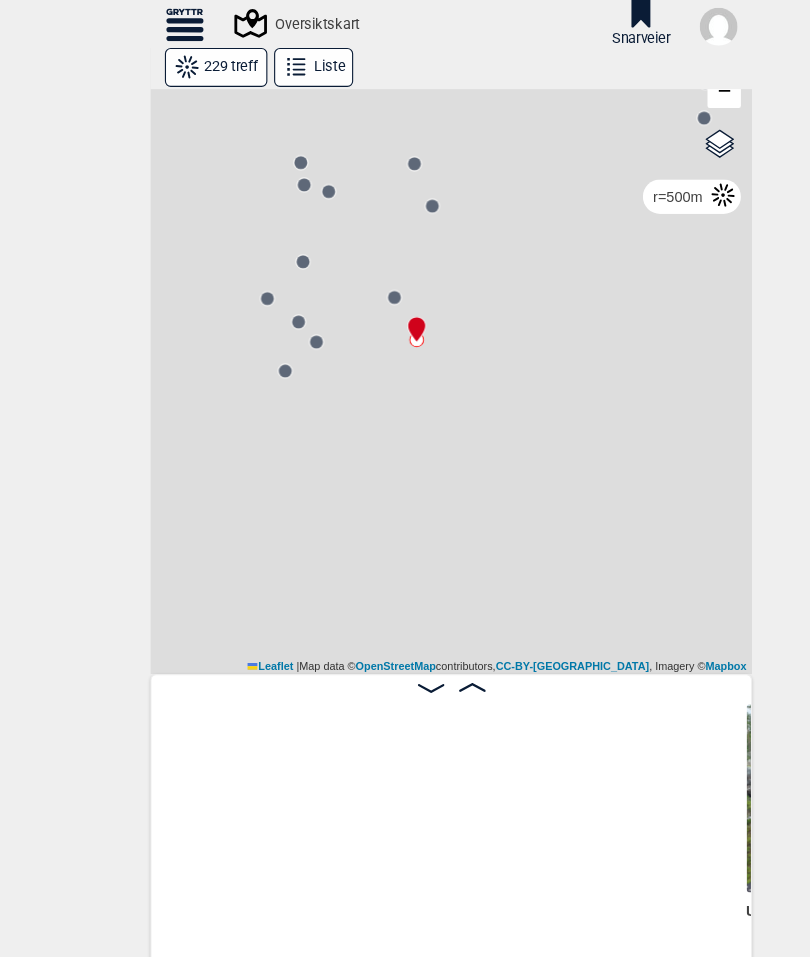 scroll, scrollTop: 0, scrollLeft: 34578, axis: horizontal 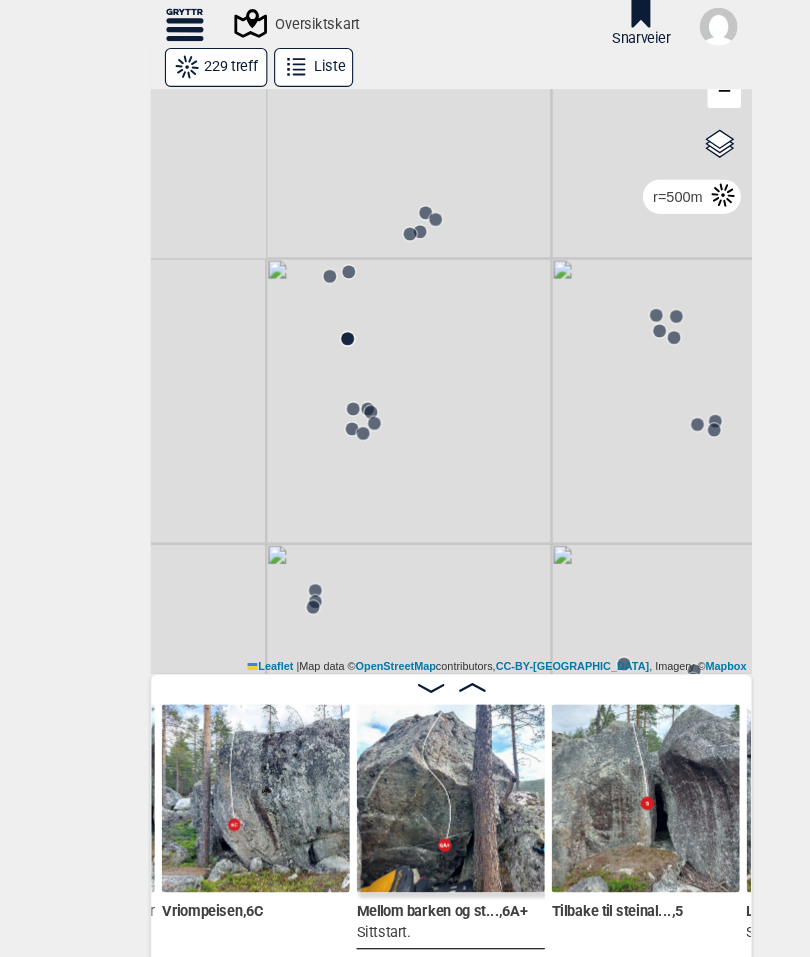 click 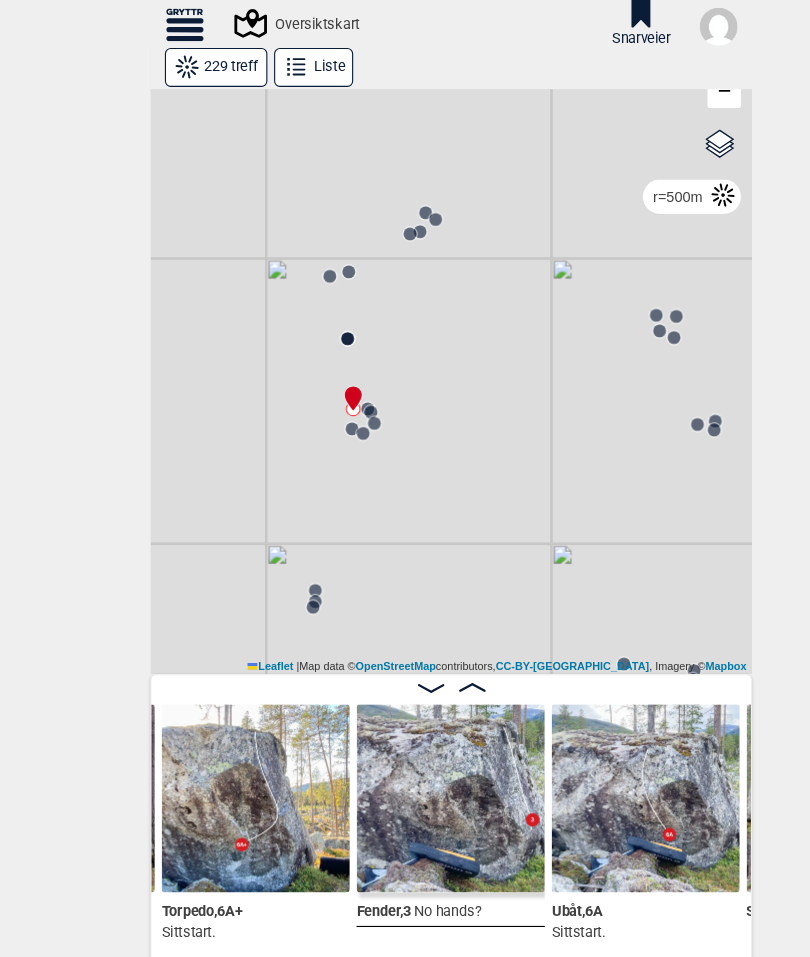 click at bounding box center [313, 349] 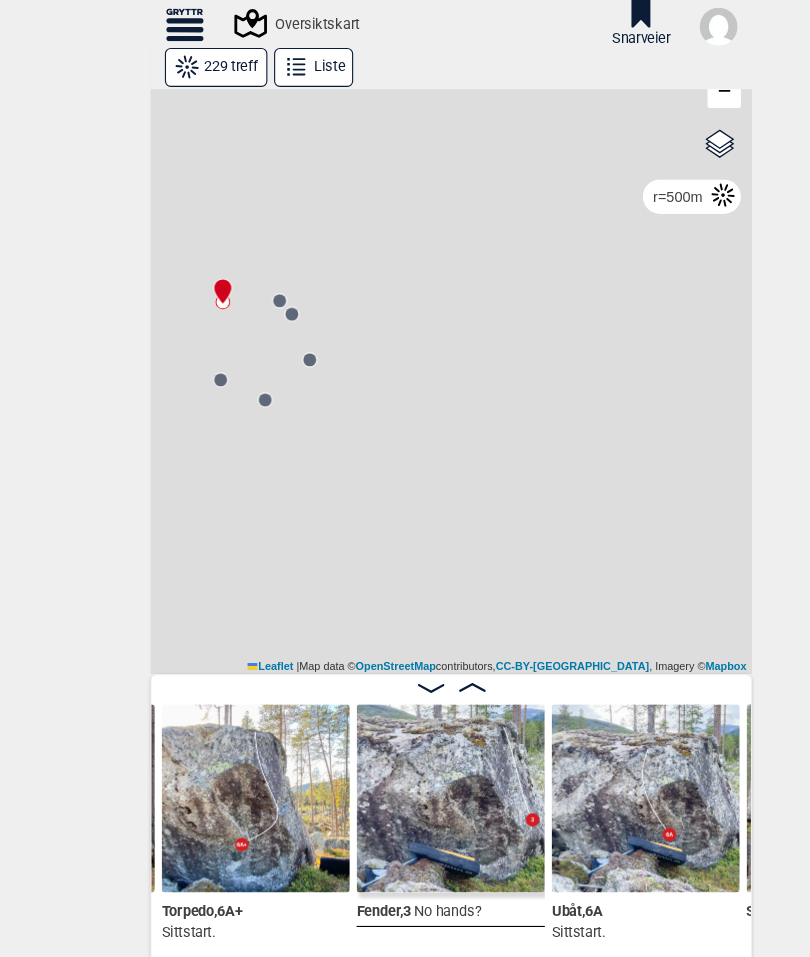 click 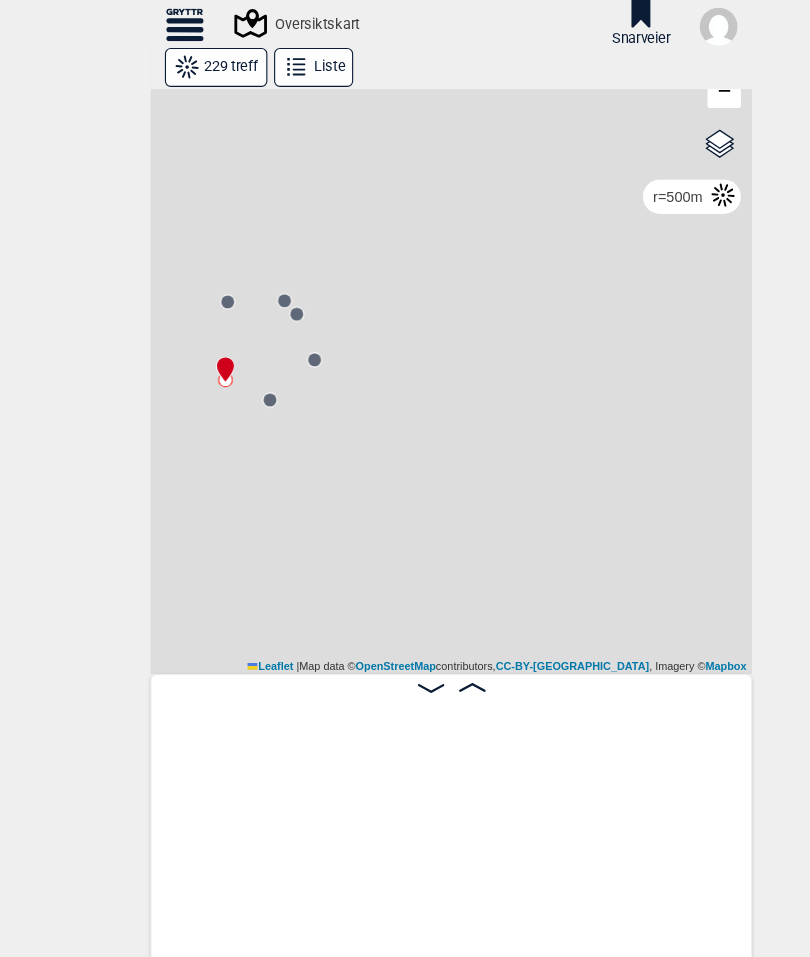 scroll, scrollTop: 0, scrollLeft: 29466, axis: horizontal 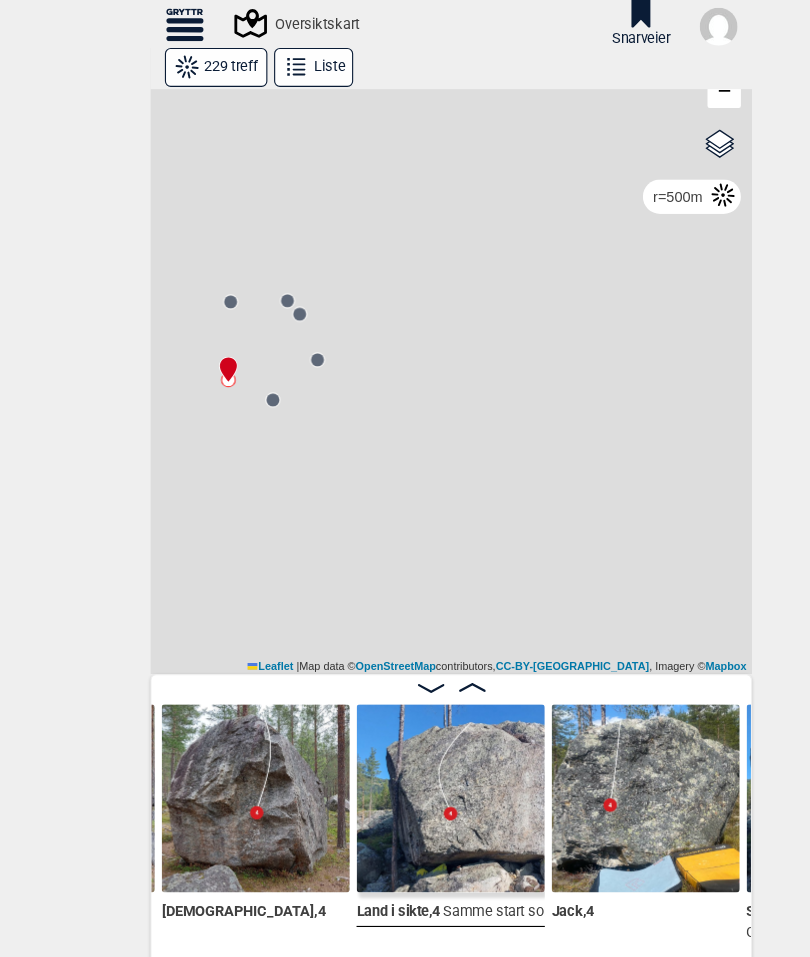 click 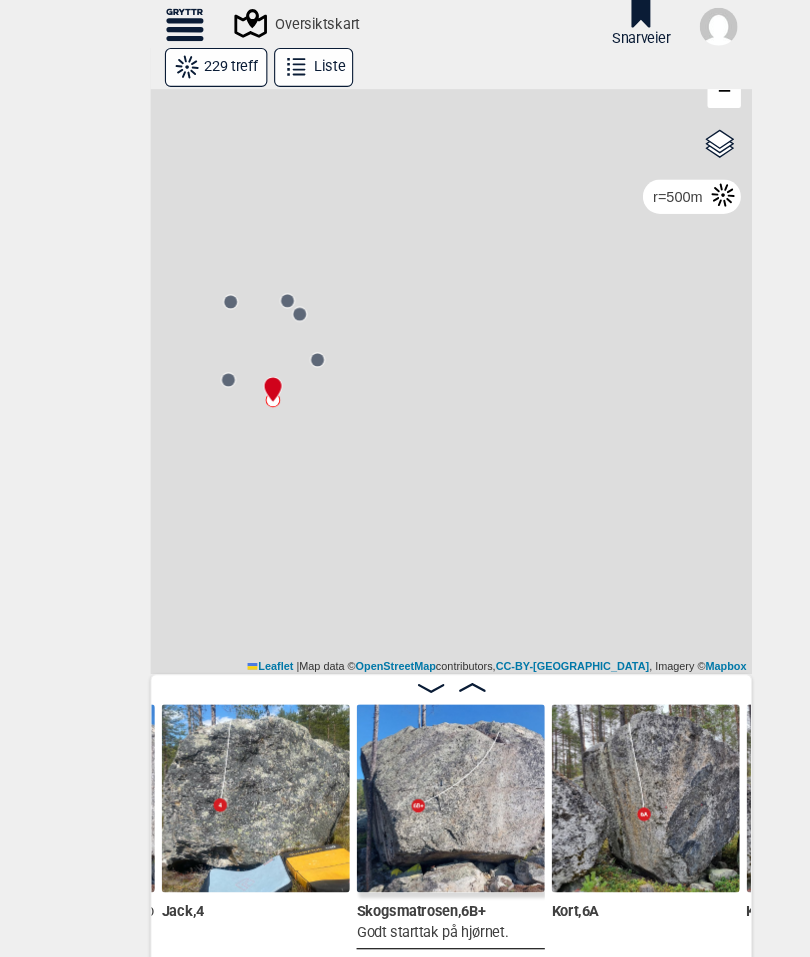 click 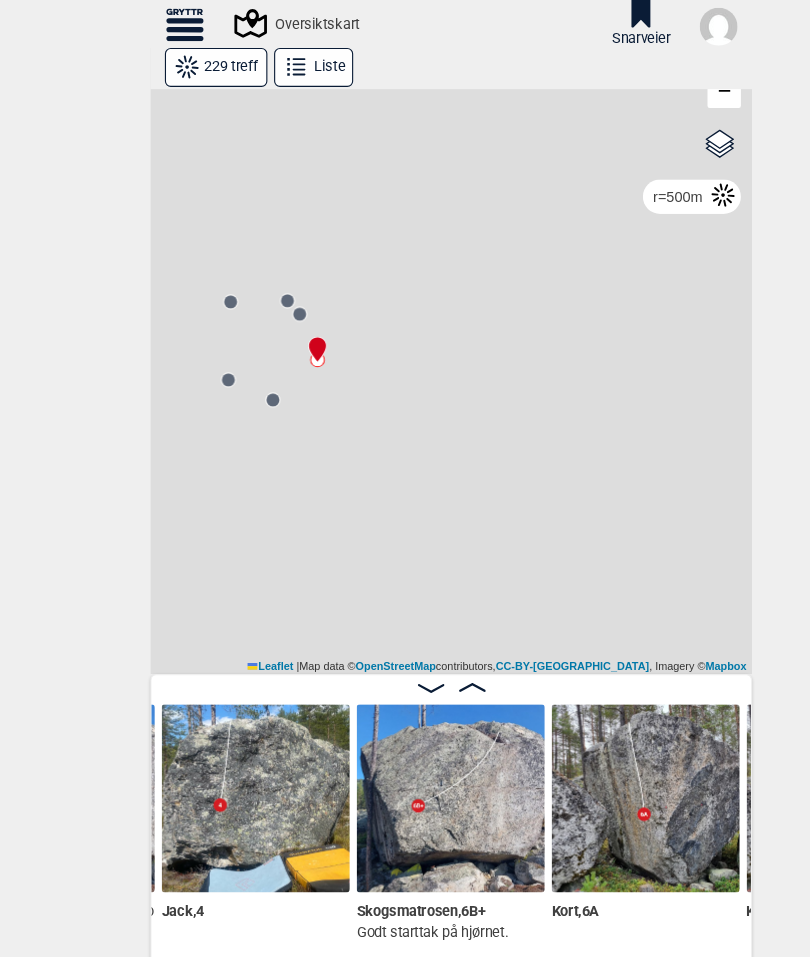 scroll, scrollTop: 0, scrollLeft: 28790, axis: horizontal 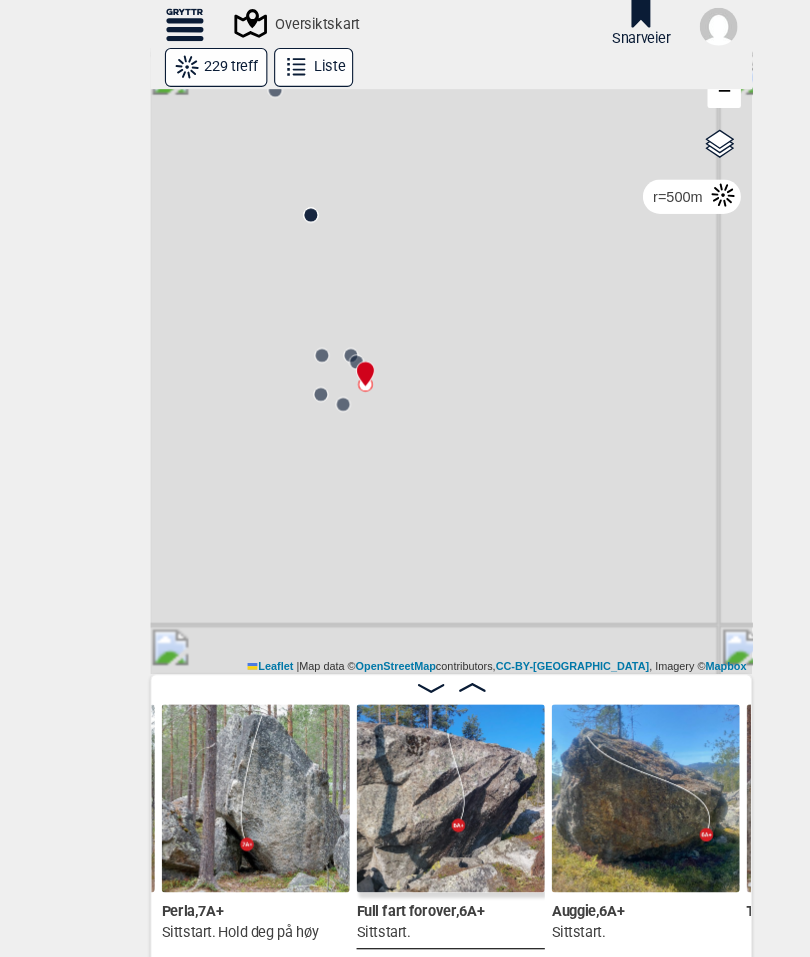 click 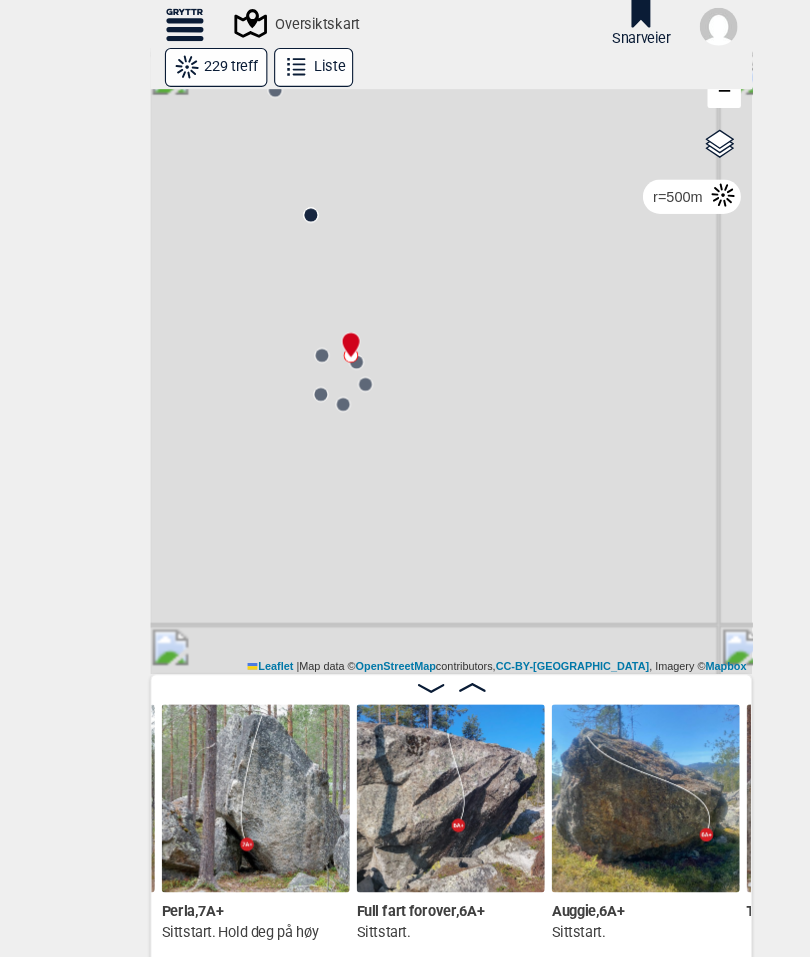 scroll, scrollTop: 0, scrollLeft: 27070, axis: horizontal 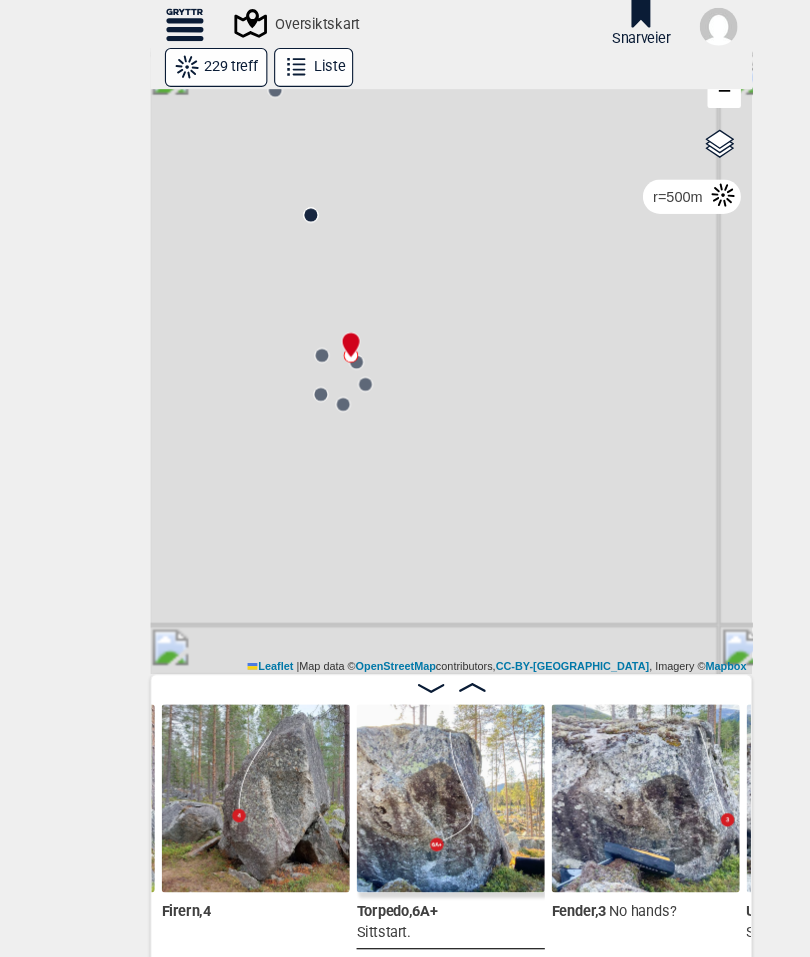 click at bounding box center (311, 301) 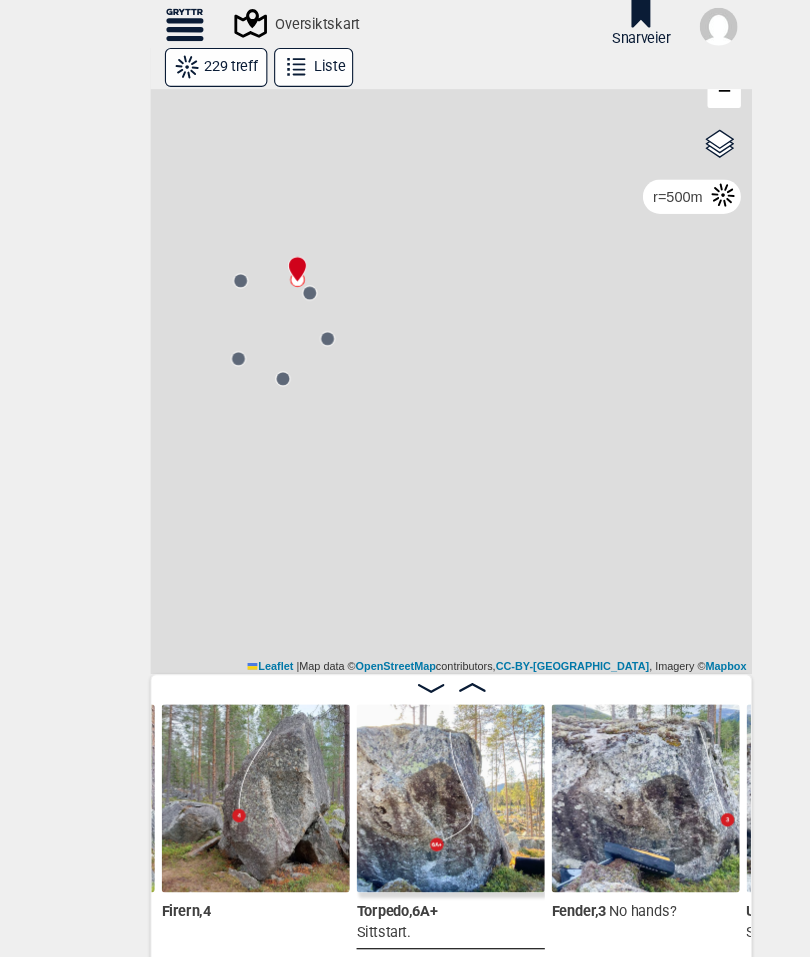 click 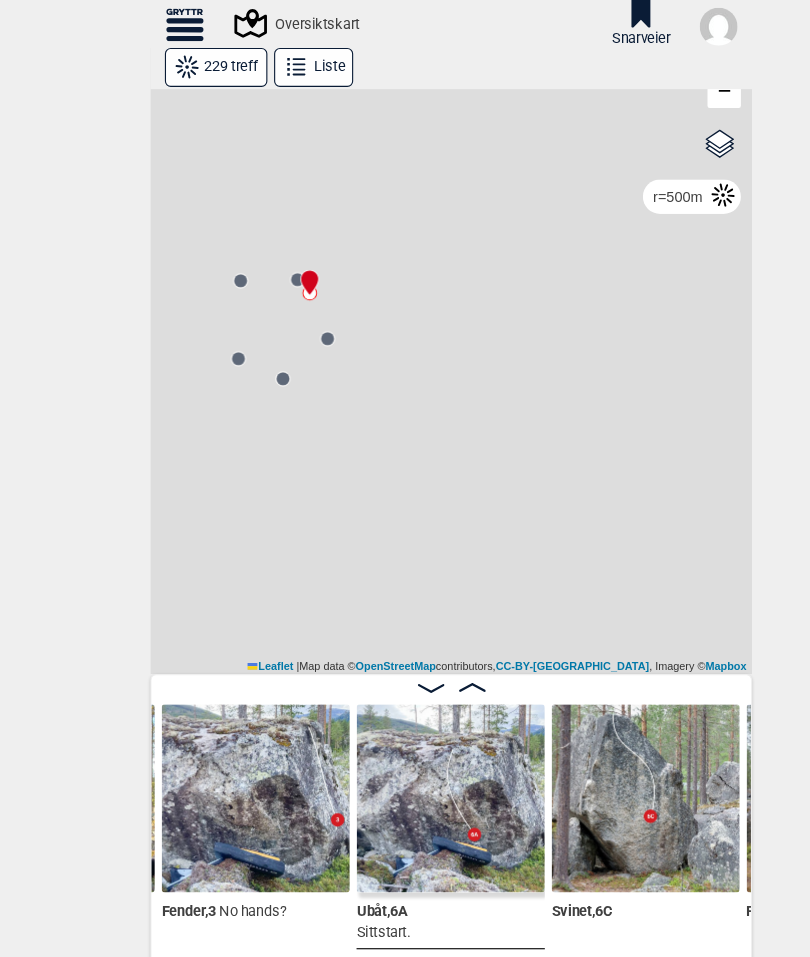 click 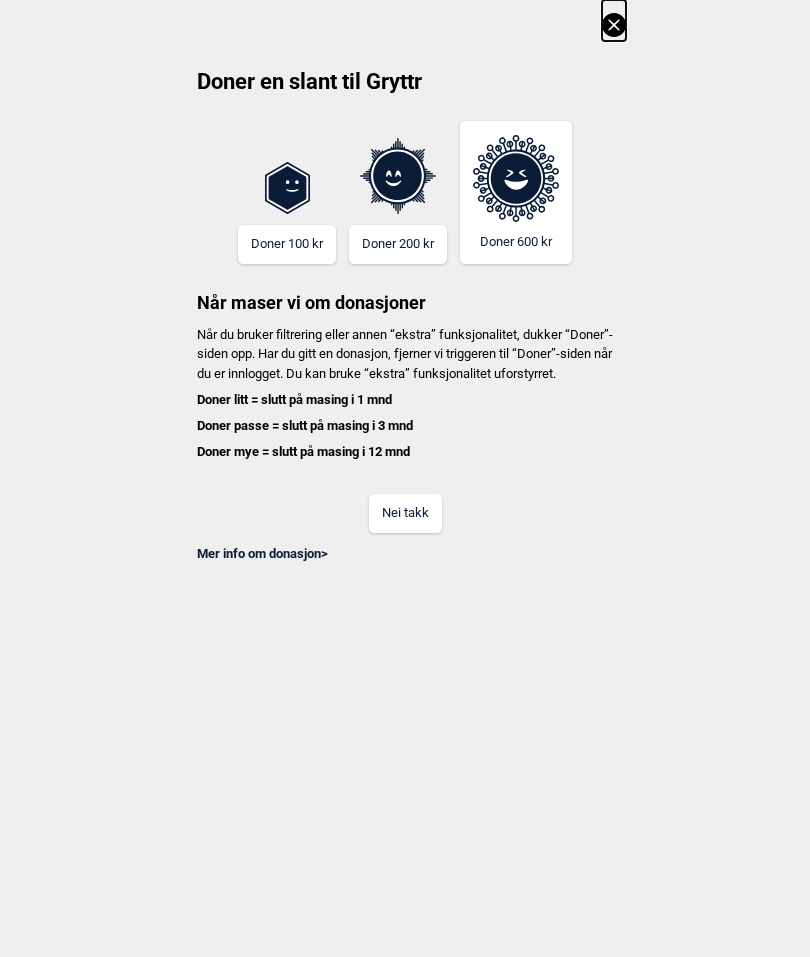scroll, scrollTop: 0, scrollLeft: 0, axis: both 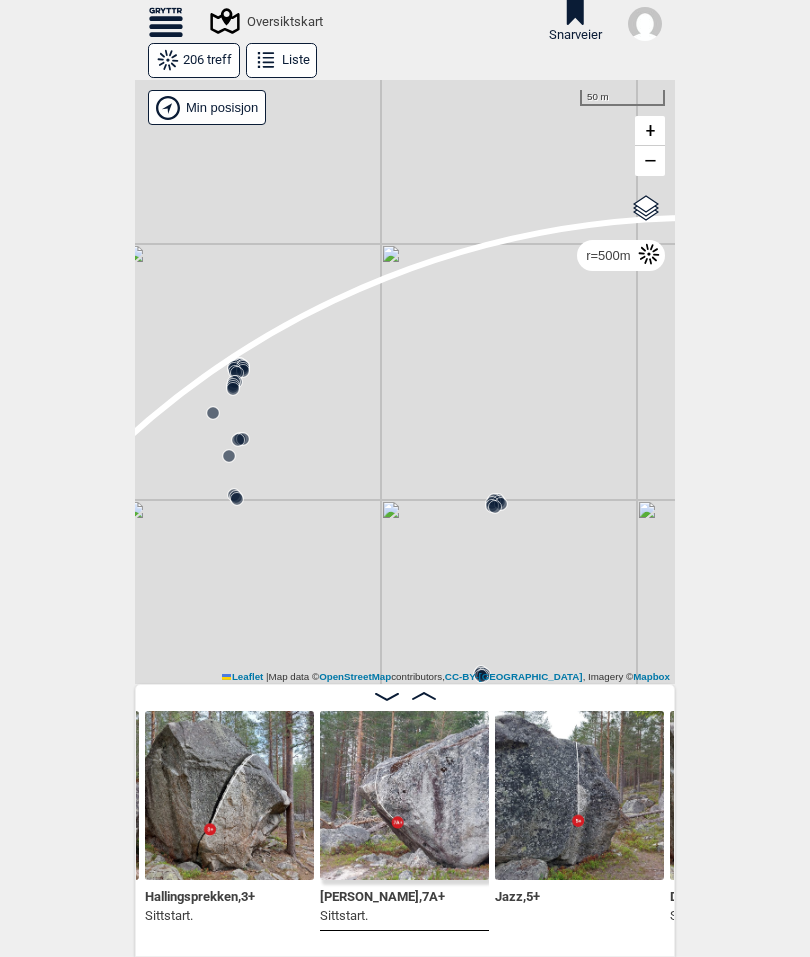 click 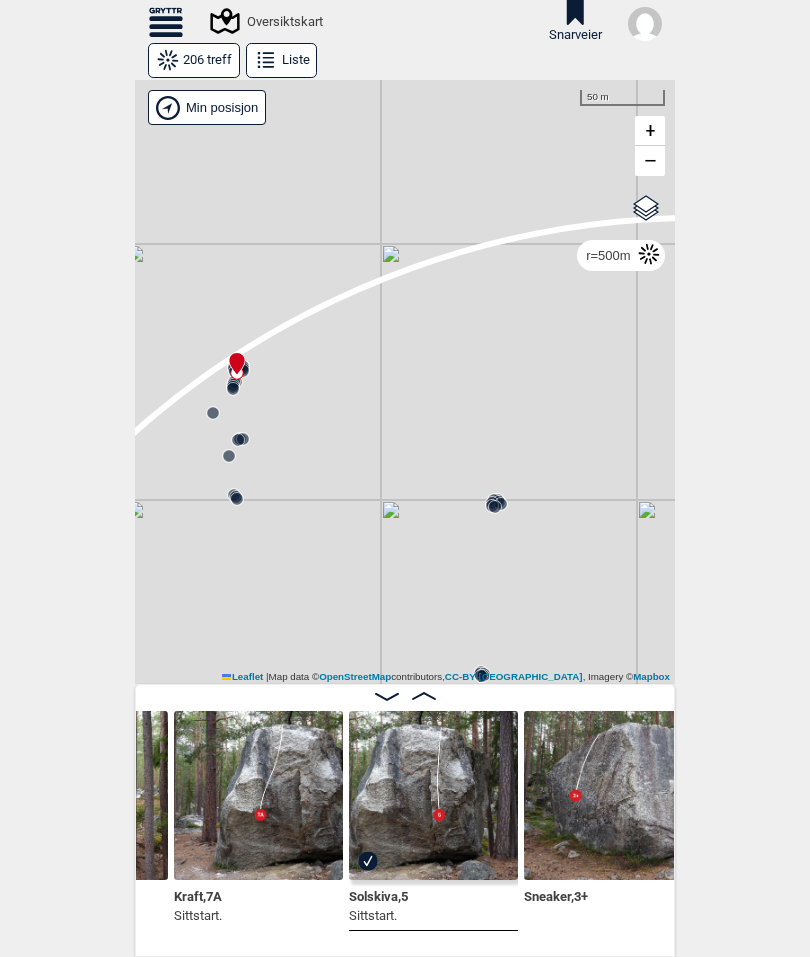 scroll, scrollTop: 0, scrollLeft: 2169, axis: horizontal 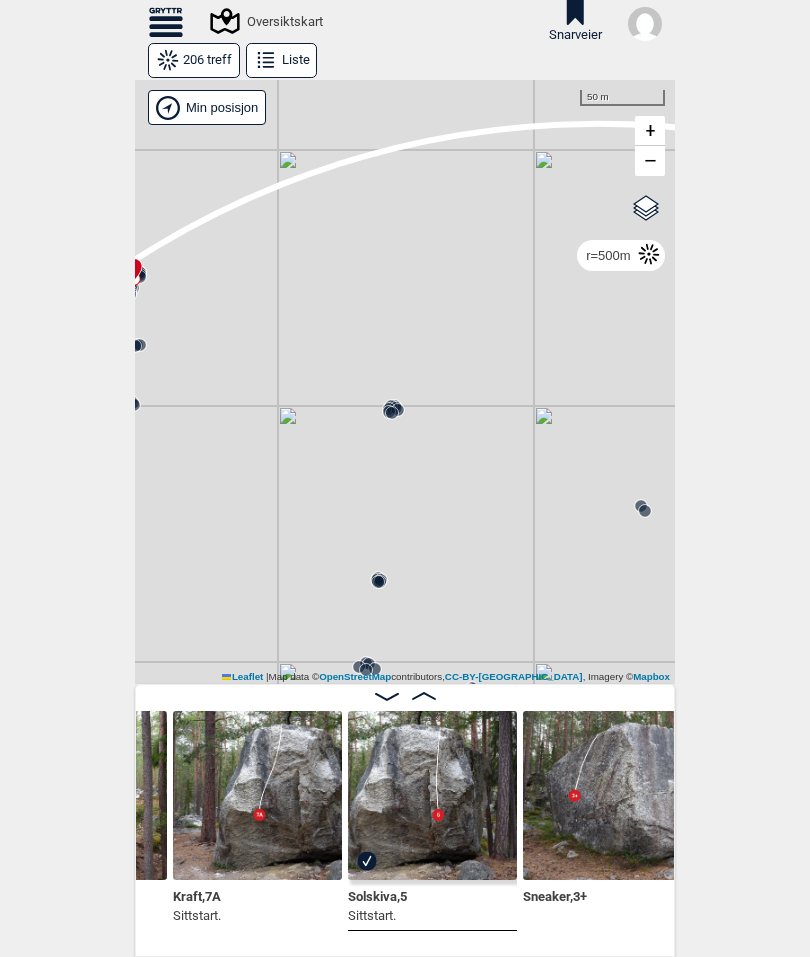 click 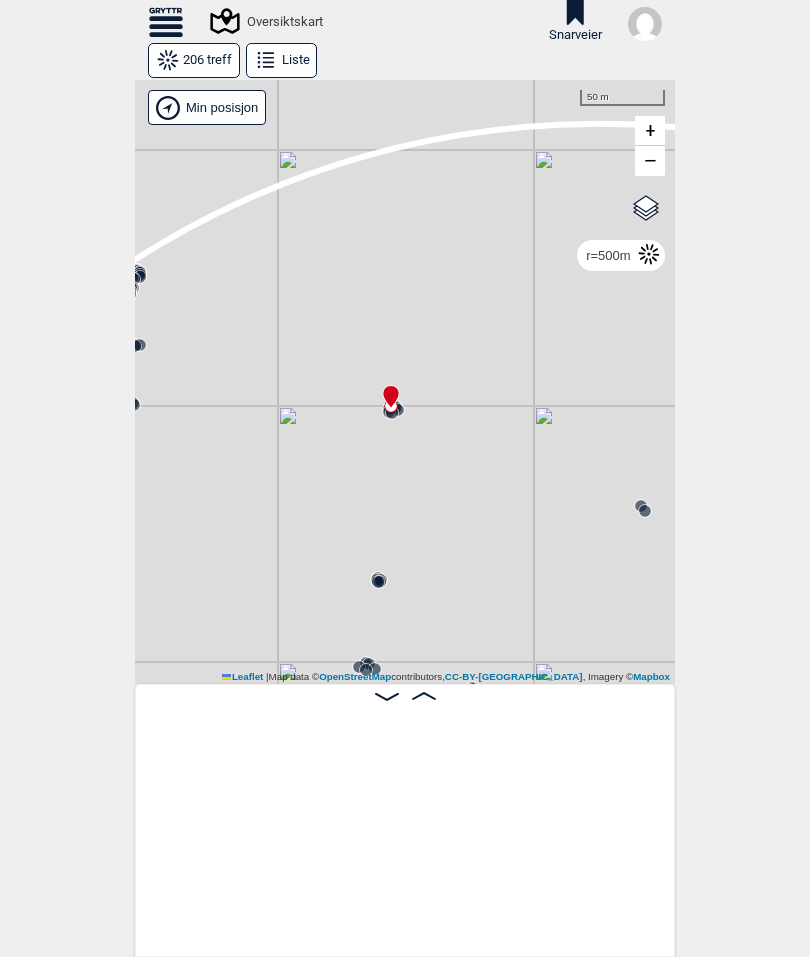 scroll, scrollTop: 0, scrollLeft: 4931, axis: horizontal 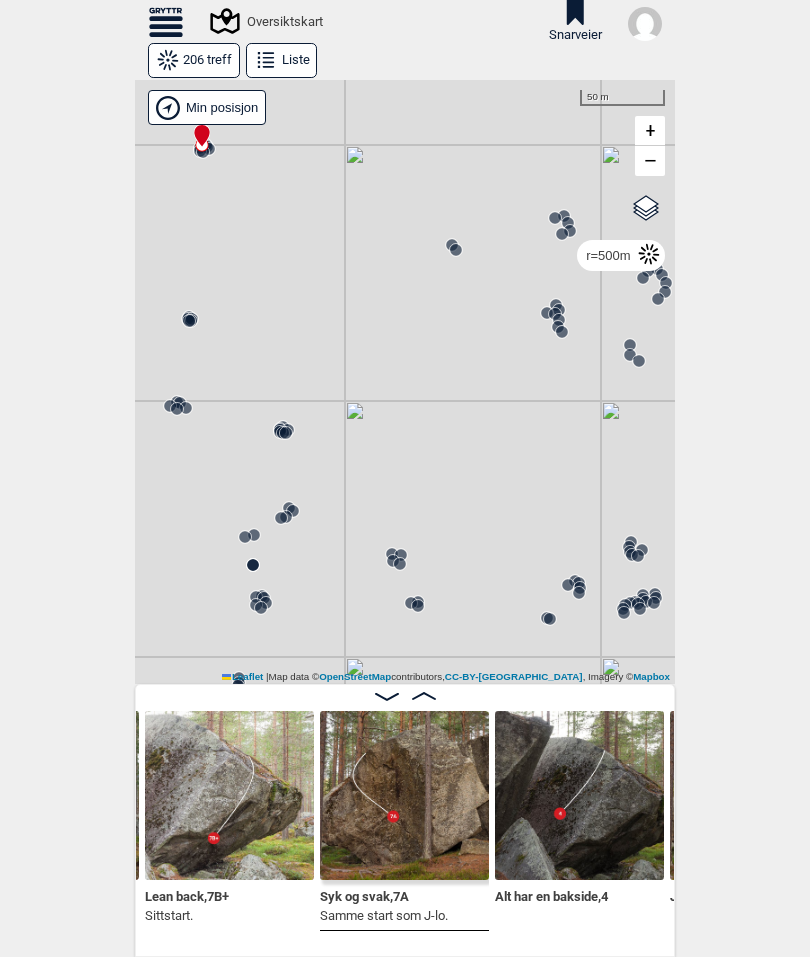 click 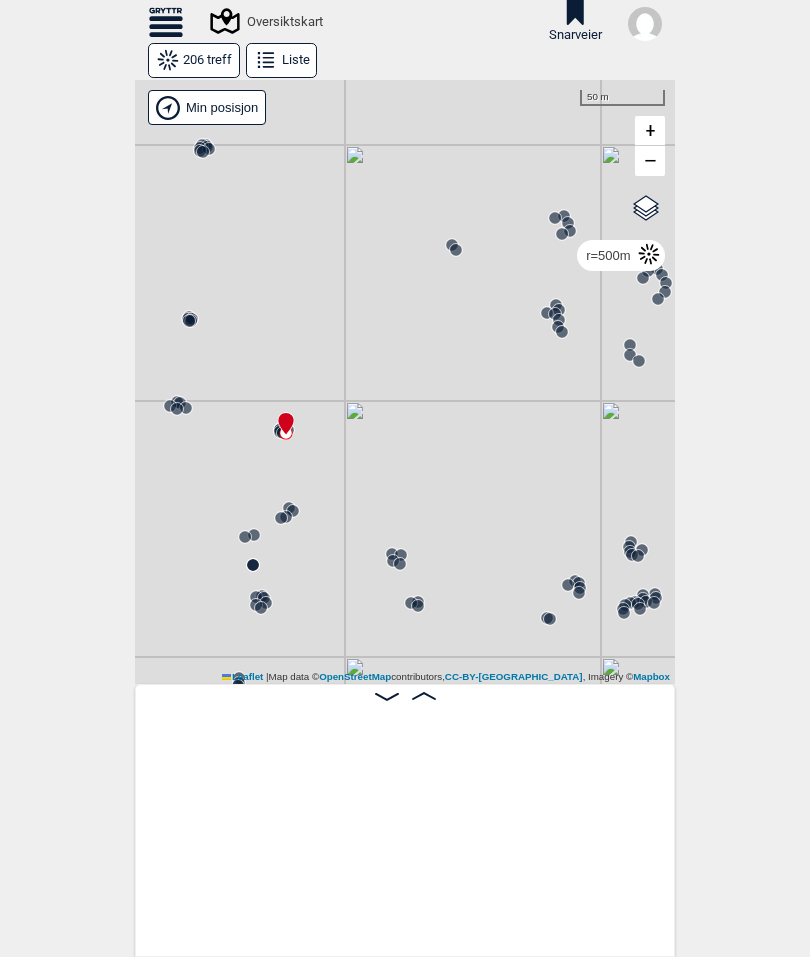 scroll, scrollTop: 0, scrollLeft: 14256, axis: horizontal 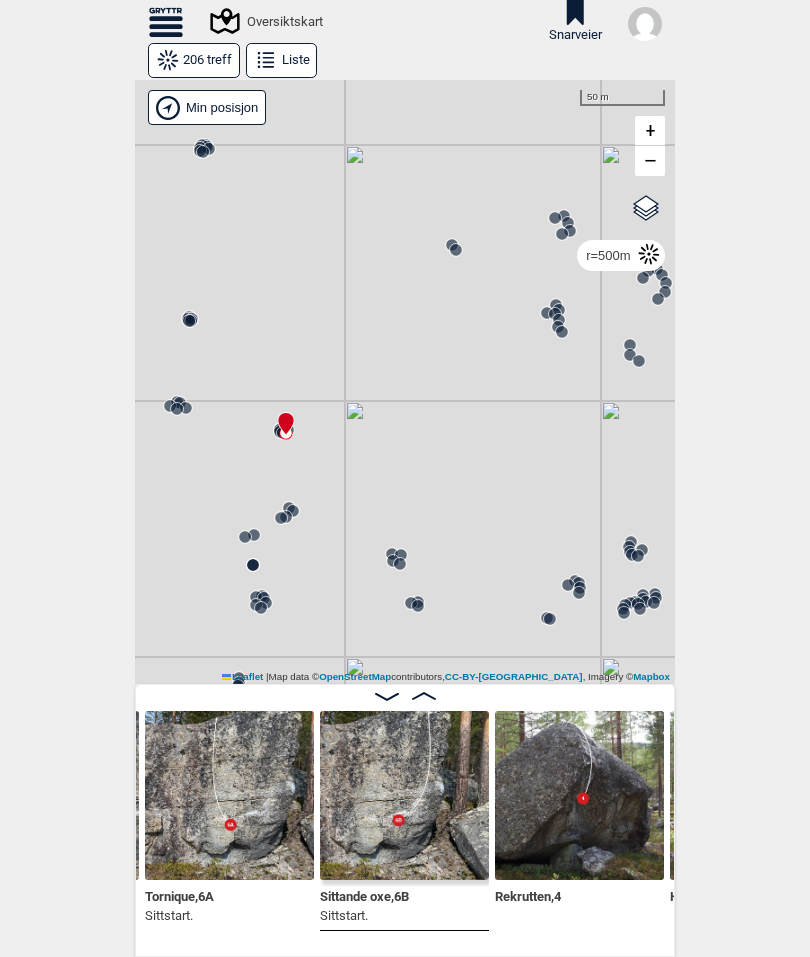 click at bounding box center (229, 795) 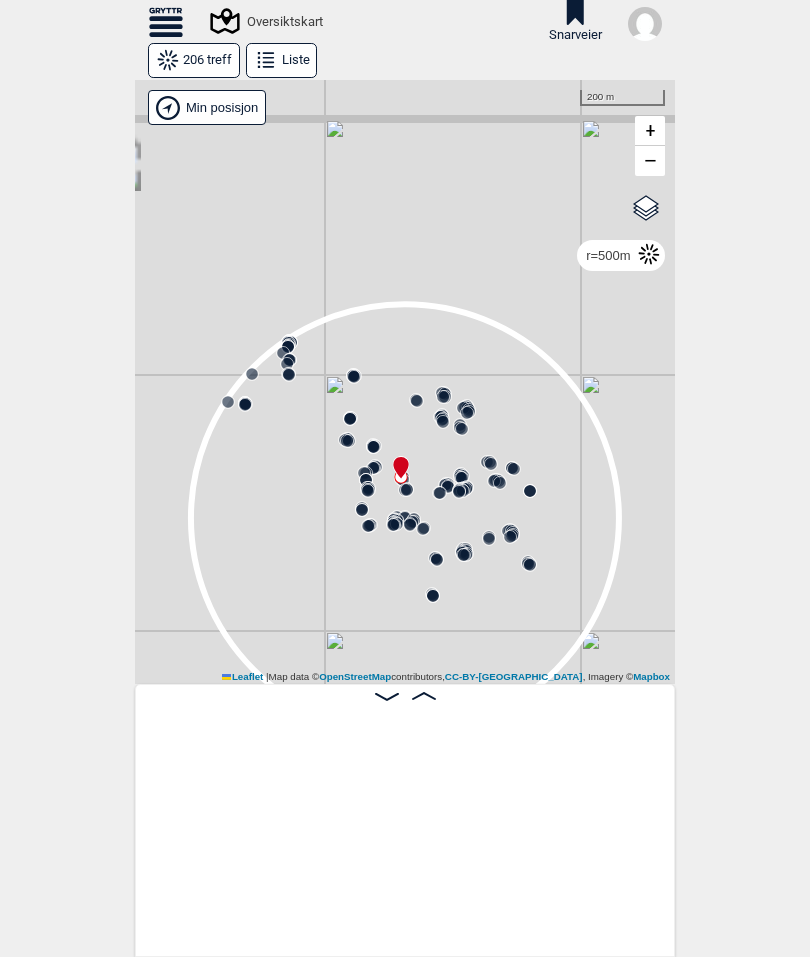 scroll, scrollTop: 0, scrollLeft: 17069, axis: horizontal 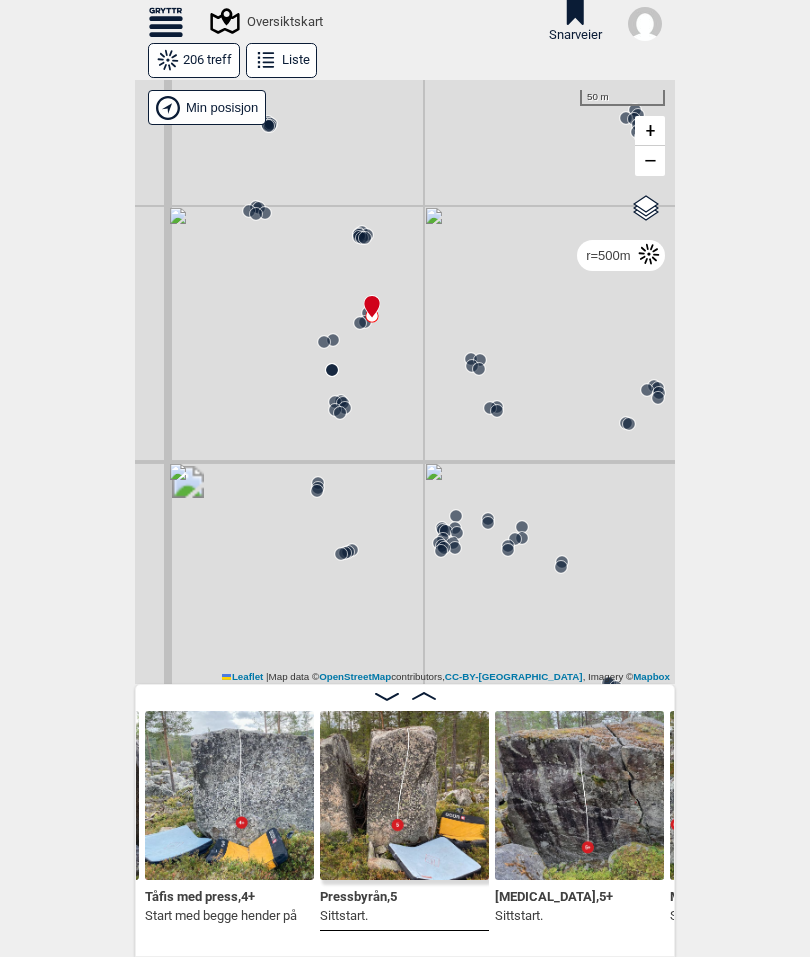 click 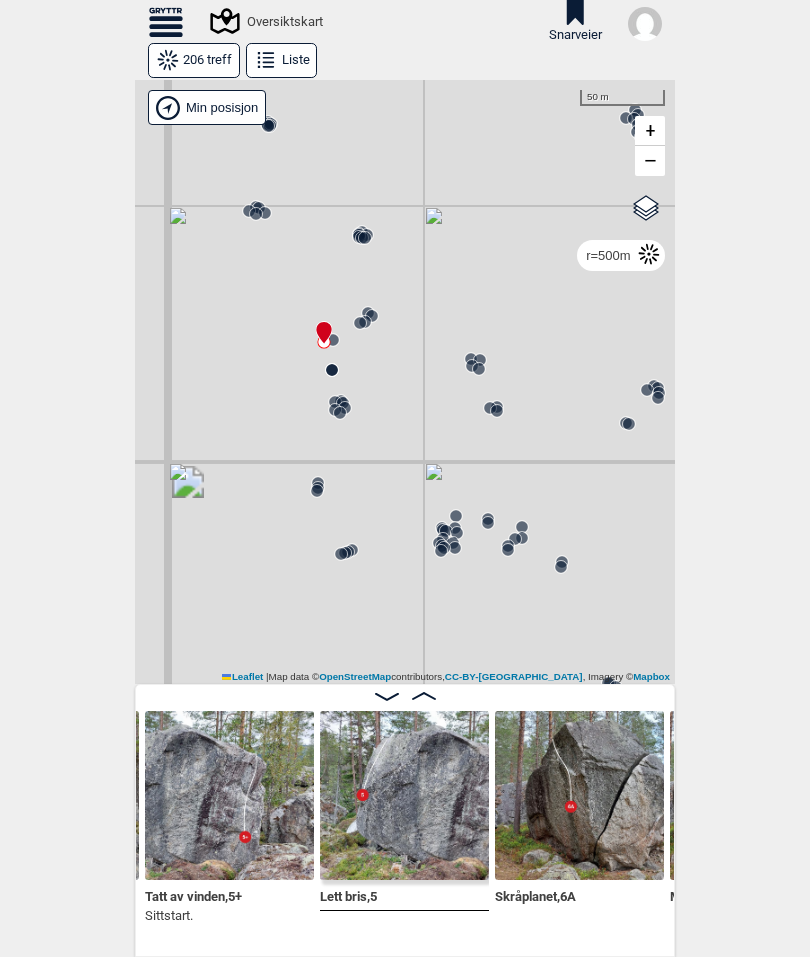 click on "Gol
[GEOGRAPHIC_DATA]
Kolomoen
[GEOGRAPHIC_DATA]
[GEOGRAPHIC_DATA][PERSON_NAME][GEOGRAPHIC_DATA]
[GEOGRAPHIC_DATA]
[GEOGRAPHIC_DATA]
Efteløt
[GEOGRAPHIC_DATA]
Sentrale [GEOGRAPHIC_DATA]
[GEOGRAPHIC_DATA] [PERSON_NAME]
Hønefoss
[GEOGRAPHIC_DATA]/[GEOGRAPHIC_DATA]
Grefsen
[GEOGRAPHIC_DATA]
[GEOGRAPHIC_DATA] syd
Enebakk
[GEOGRAPHIC_DATA]
Ås
Ski
Son" at bounding box center [405, 382] 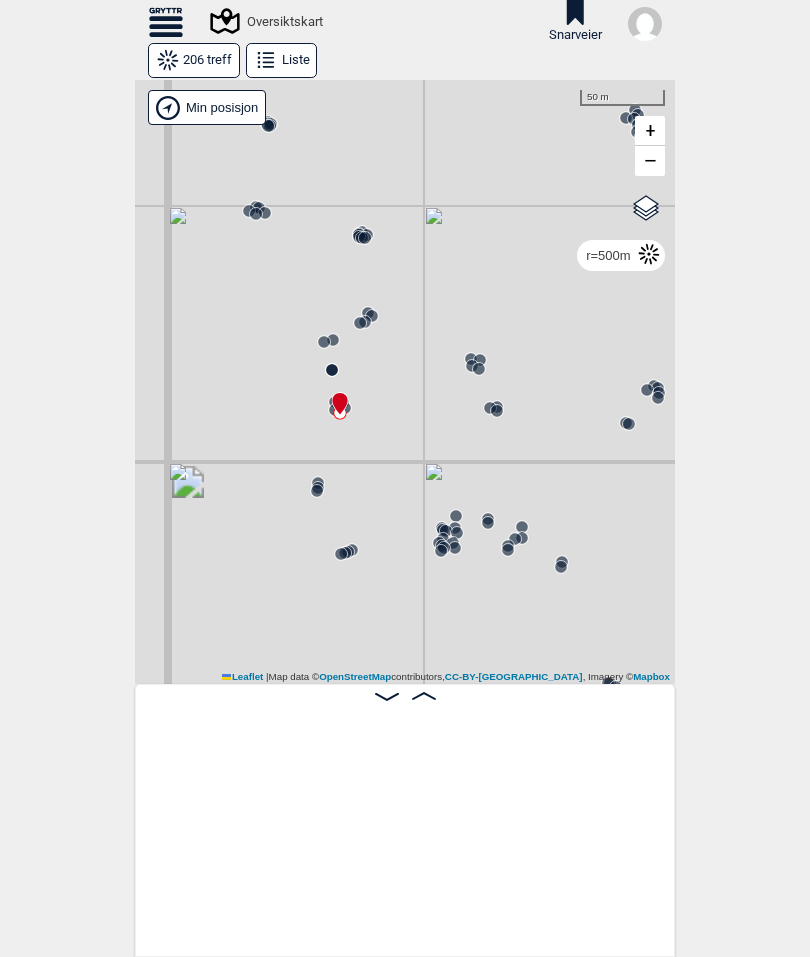 scroll, scrollTop: 0, scrollLeft: 23442, axis: horizontal 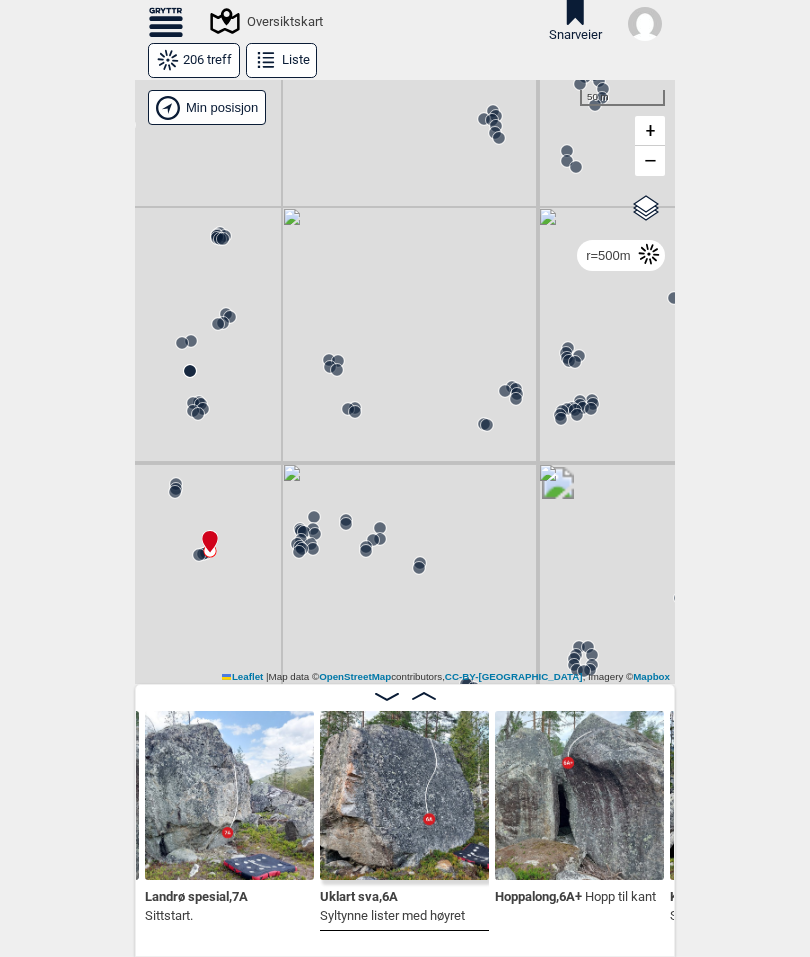 click 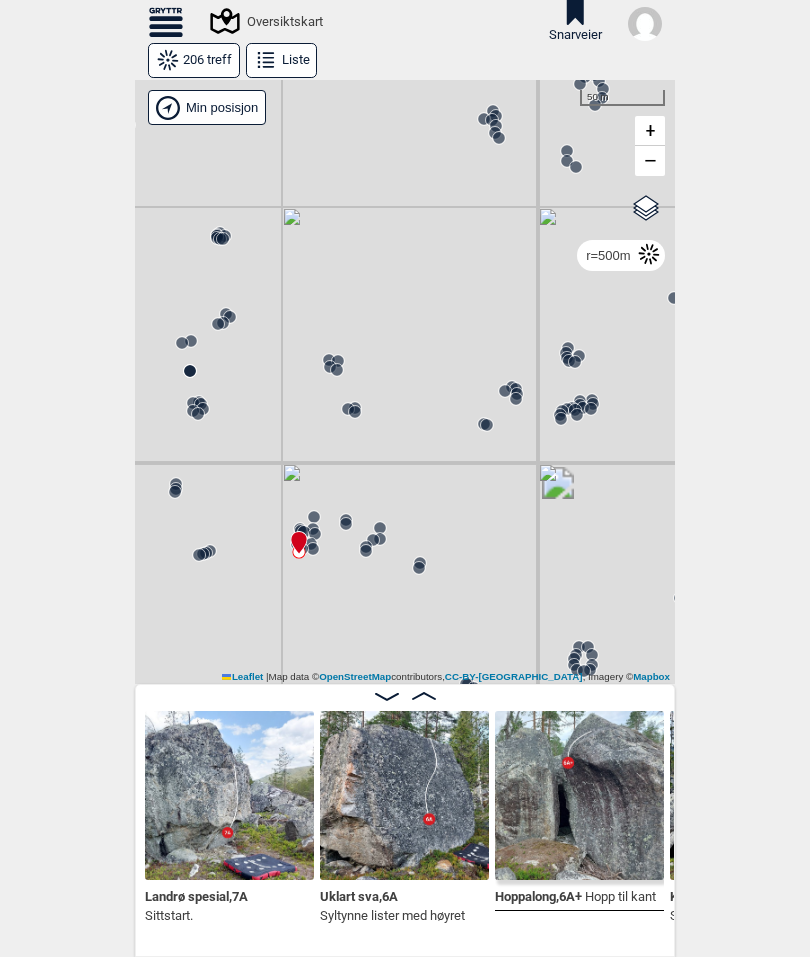scroll, scrollTop: 0, scrollLeft: 28886, axis: horizontal 